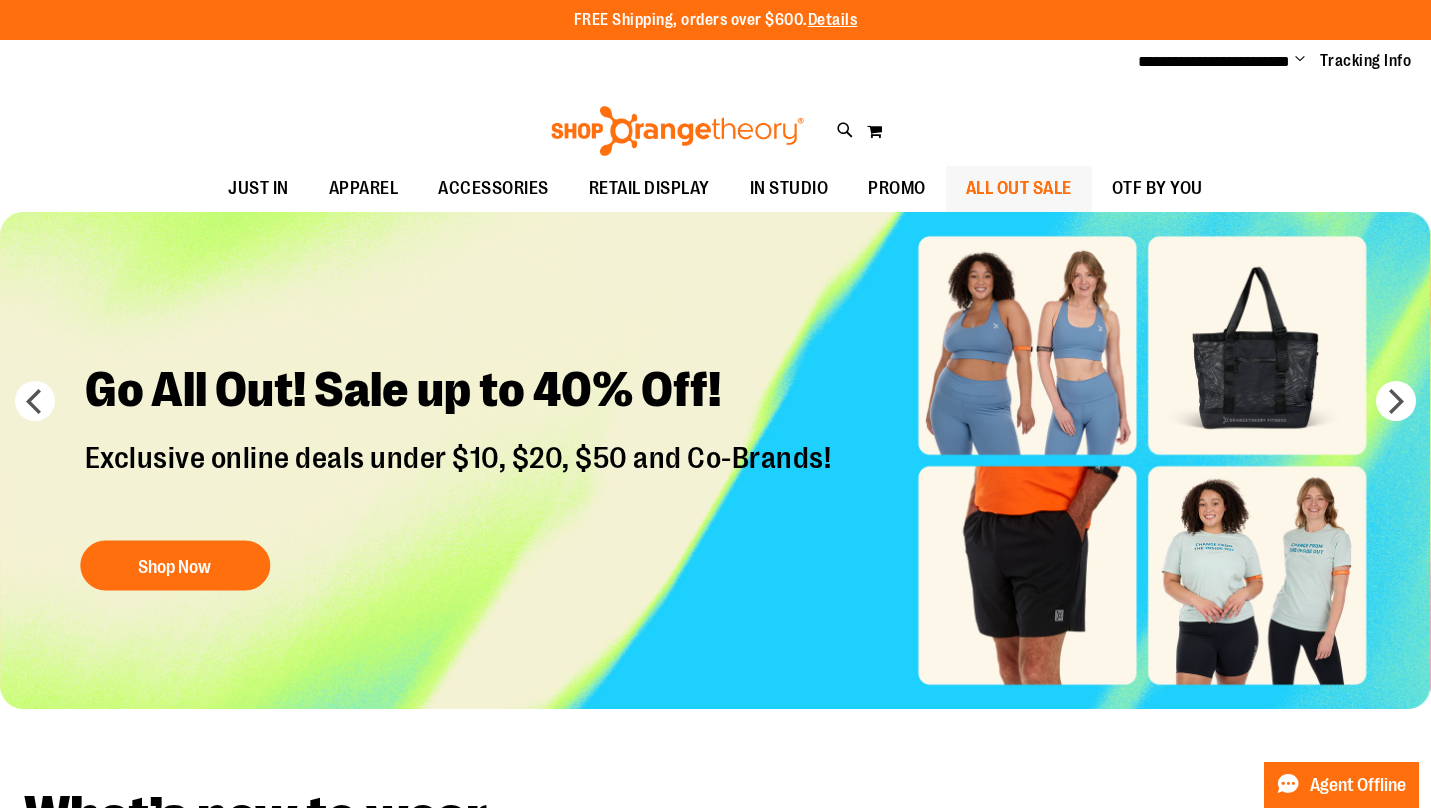 scroll, scrollTop: 0, scrollLeft: 0, axis: both 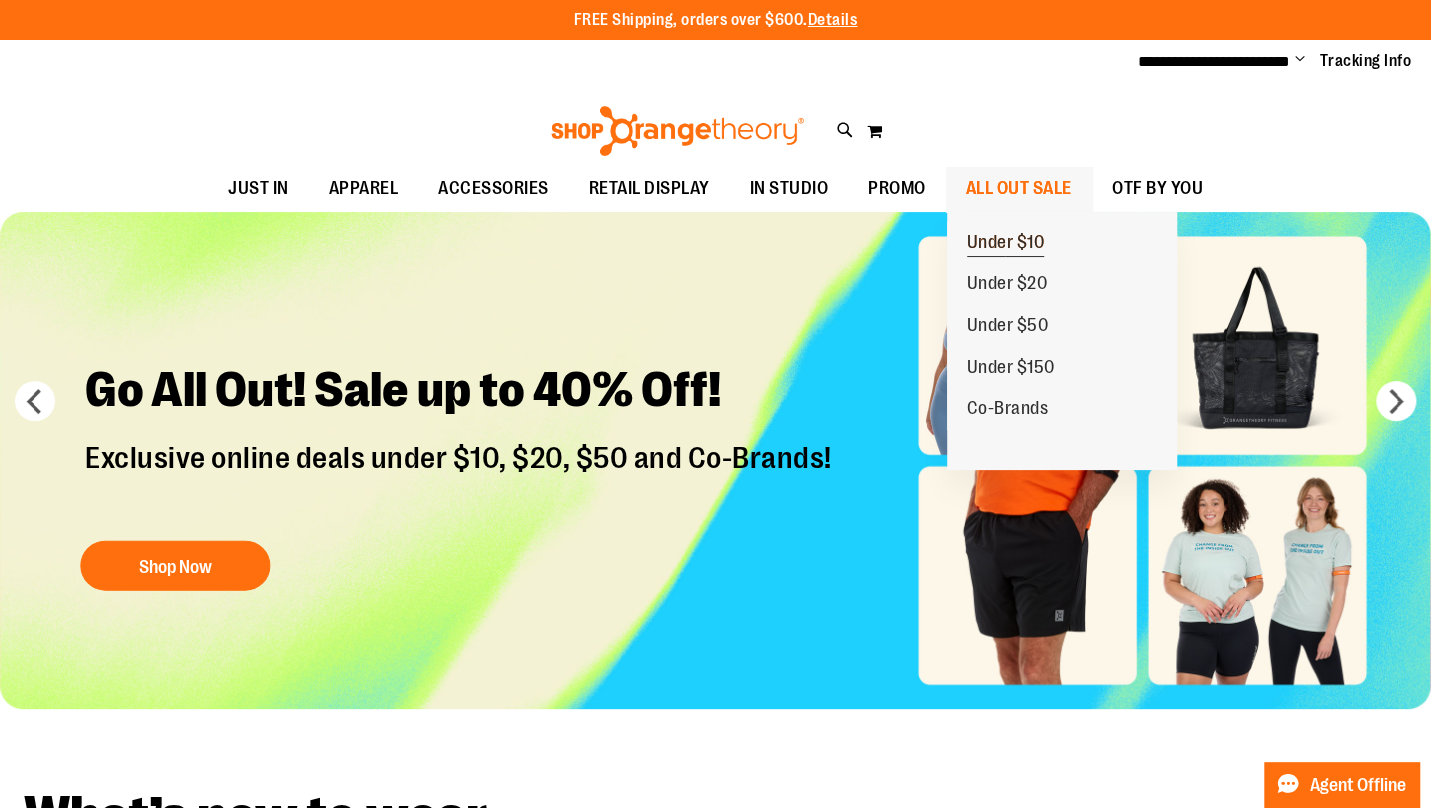 type on "**********" 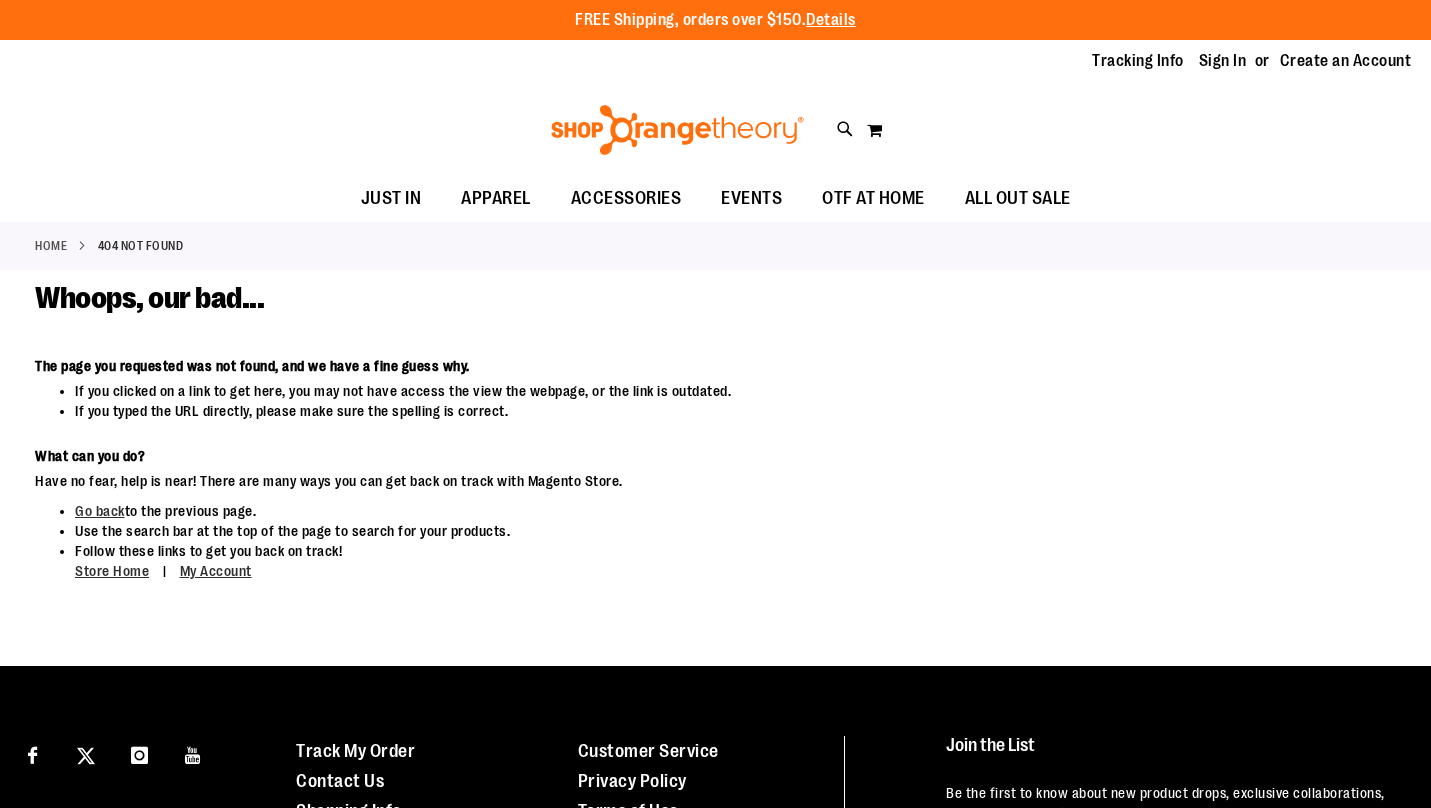 scroll, scrollTop: 0, scrollLeft: 0, axis: both 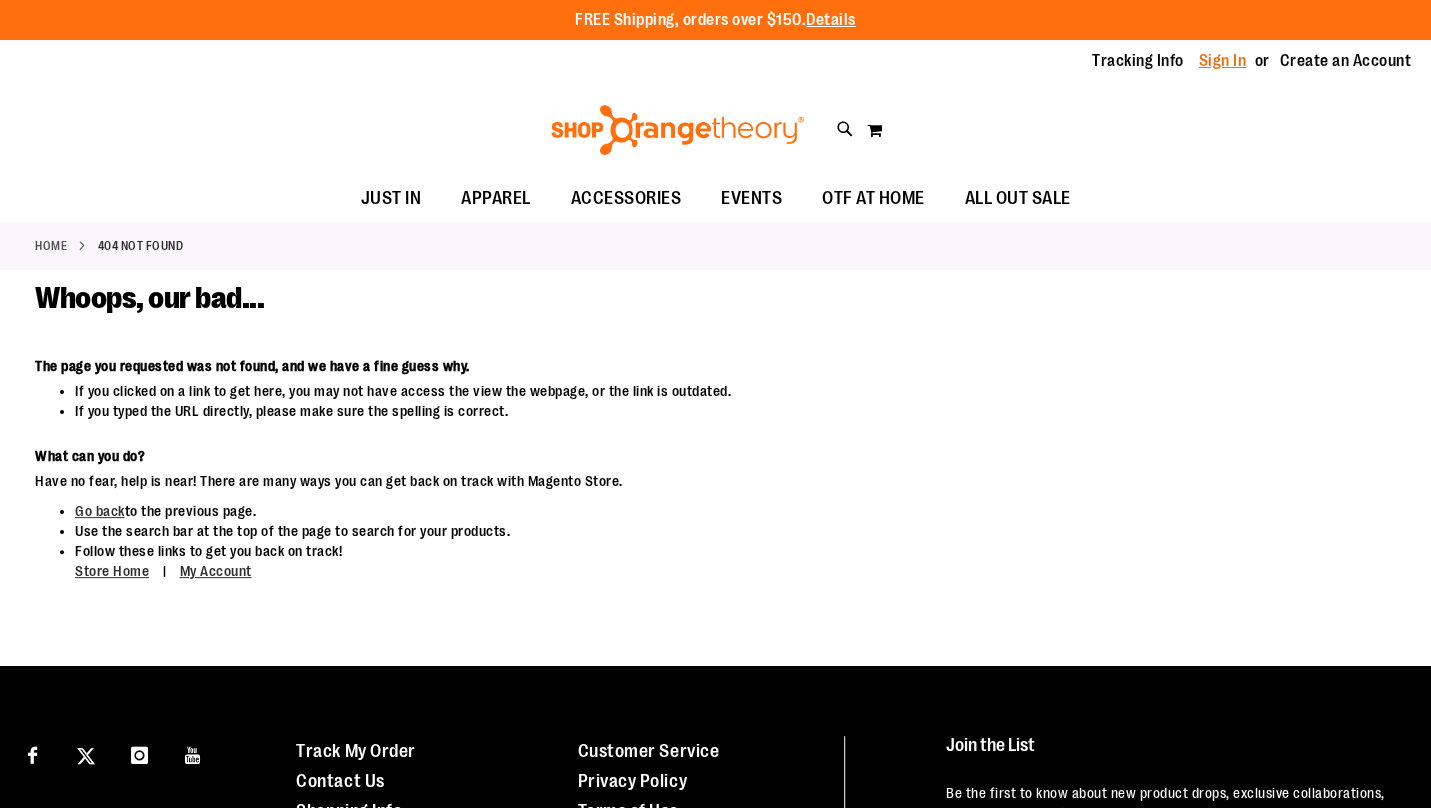 type on "**********" 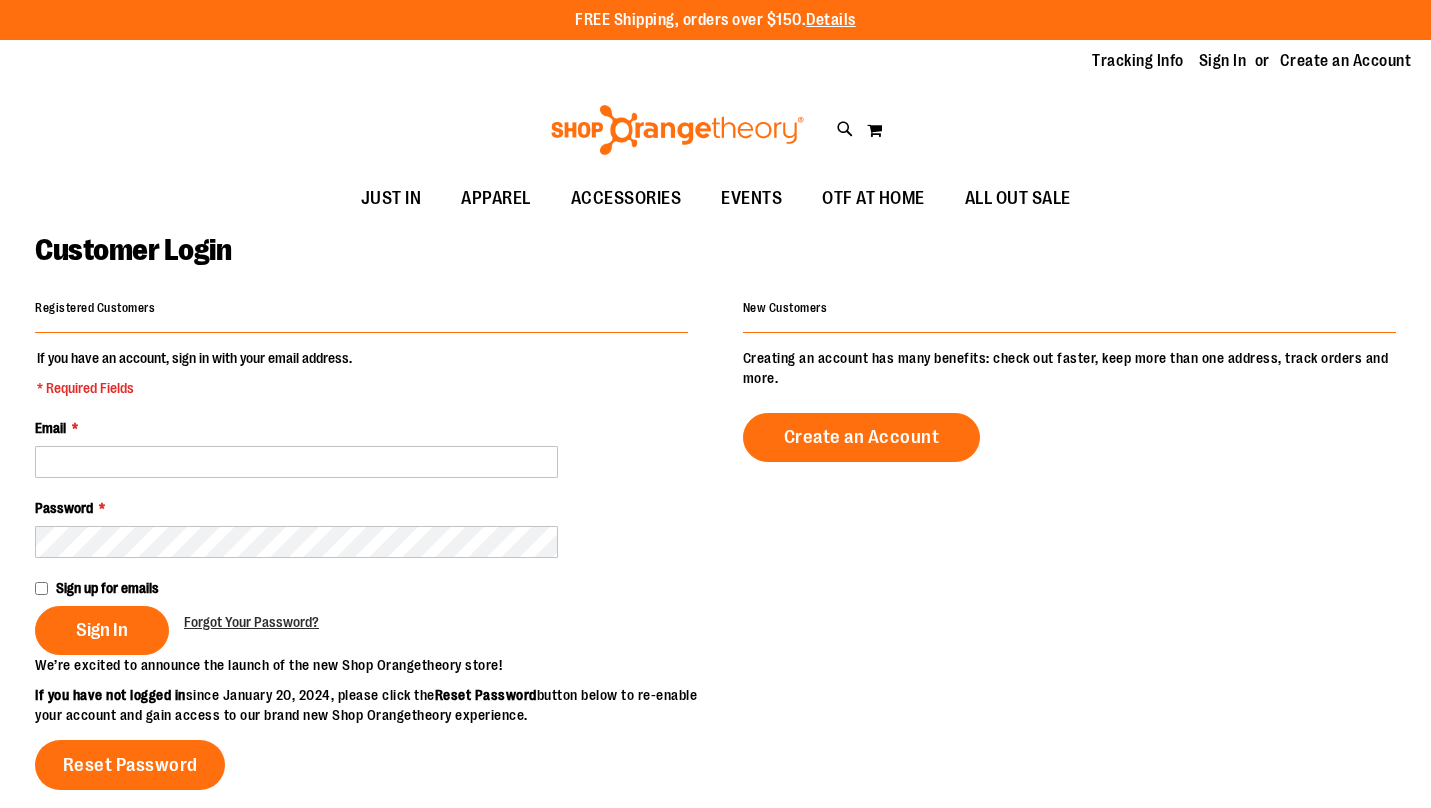 scroll, scrollTop: 0, scrollLeft: 0, axis: both 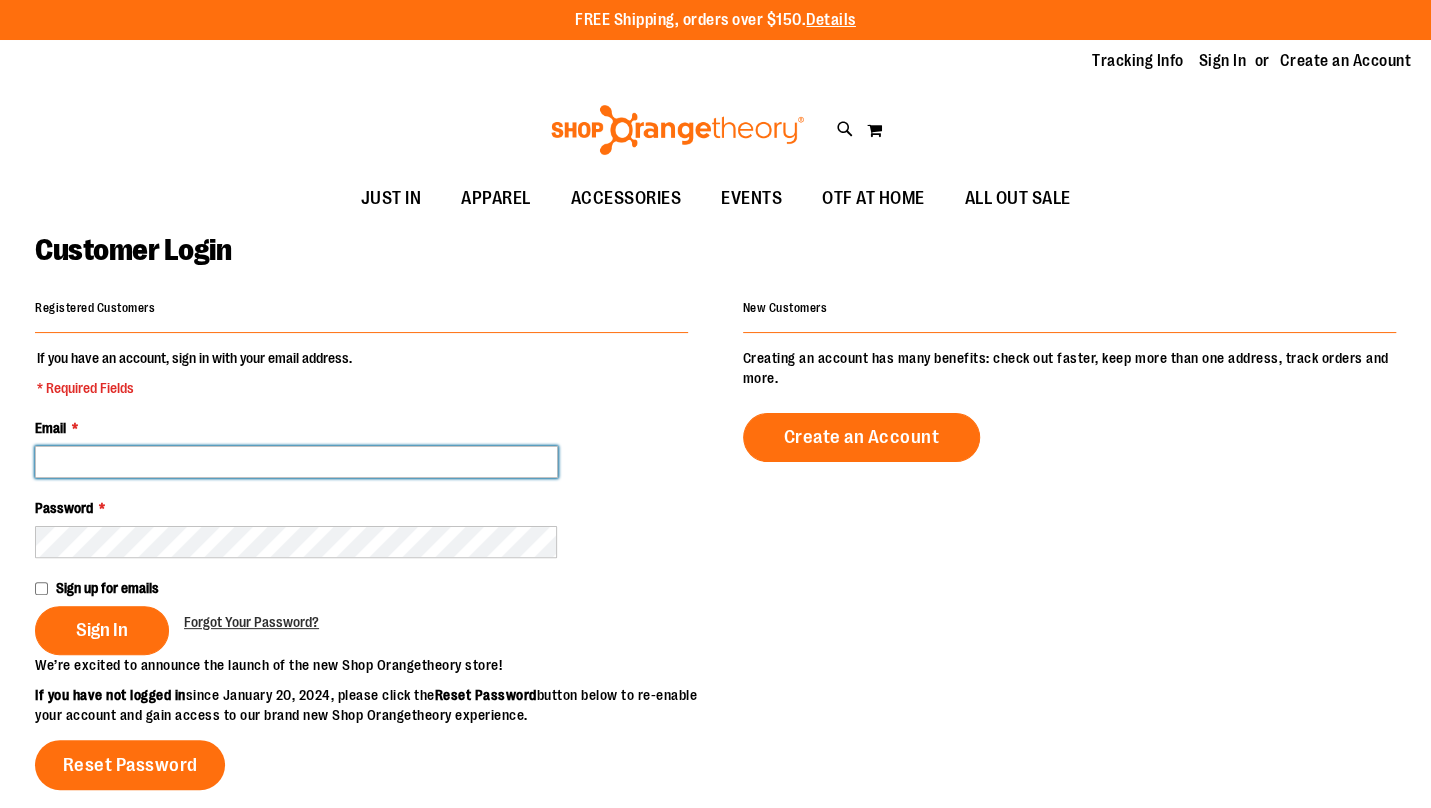 type on "**********" 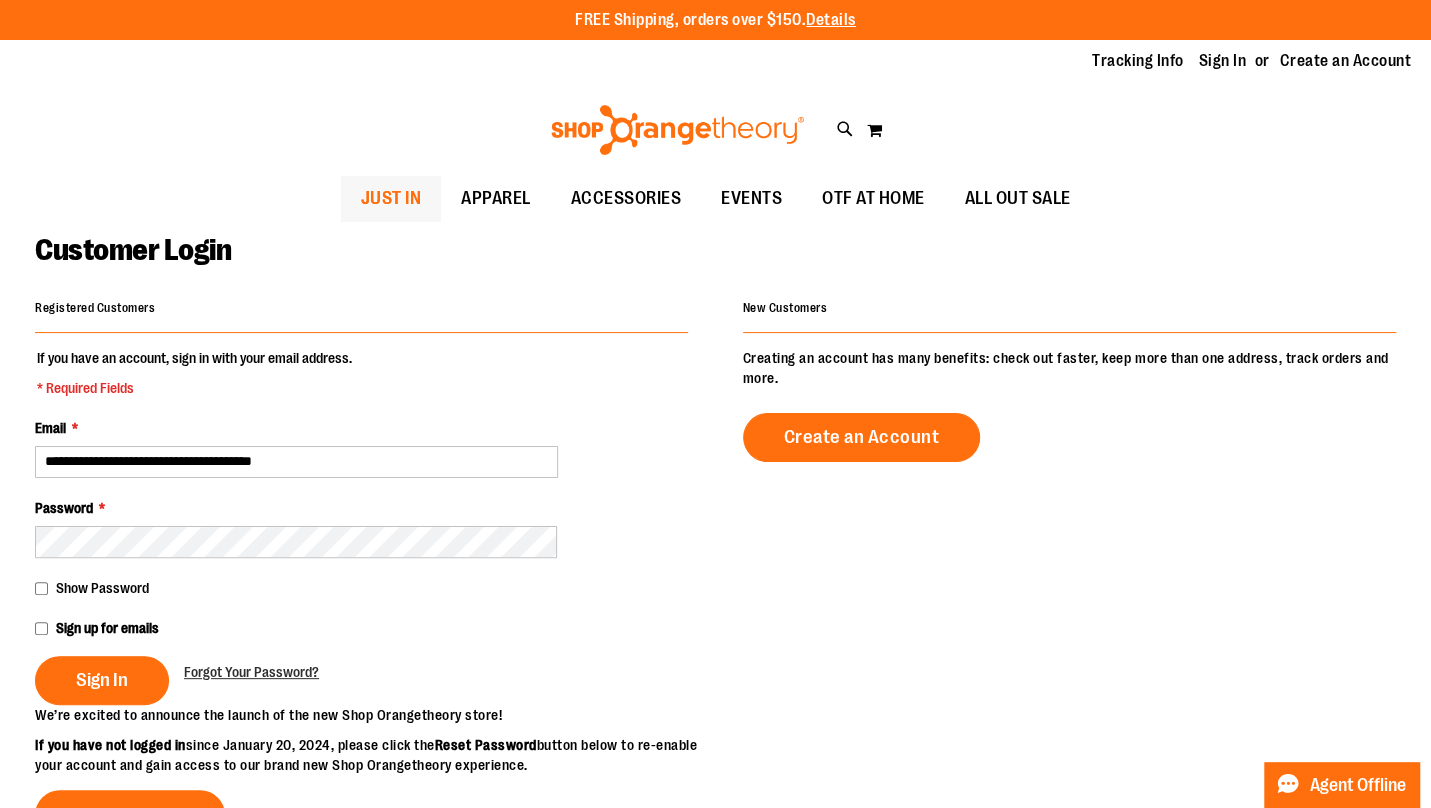 type on "**********" 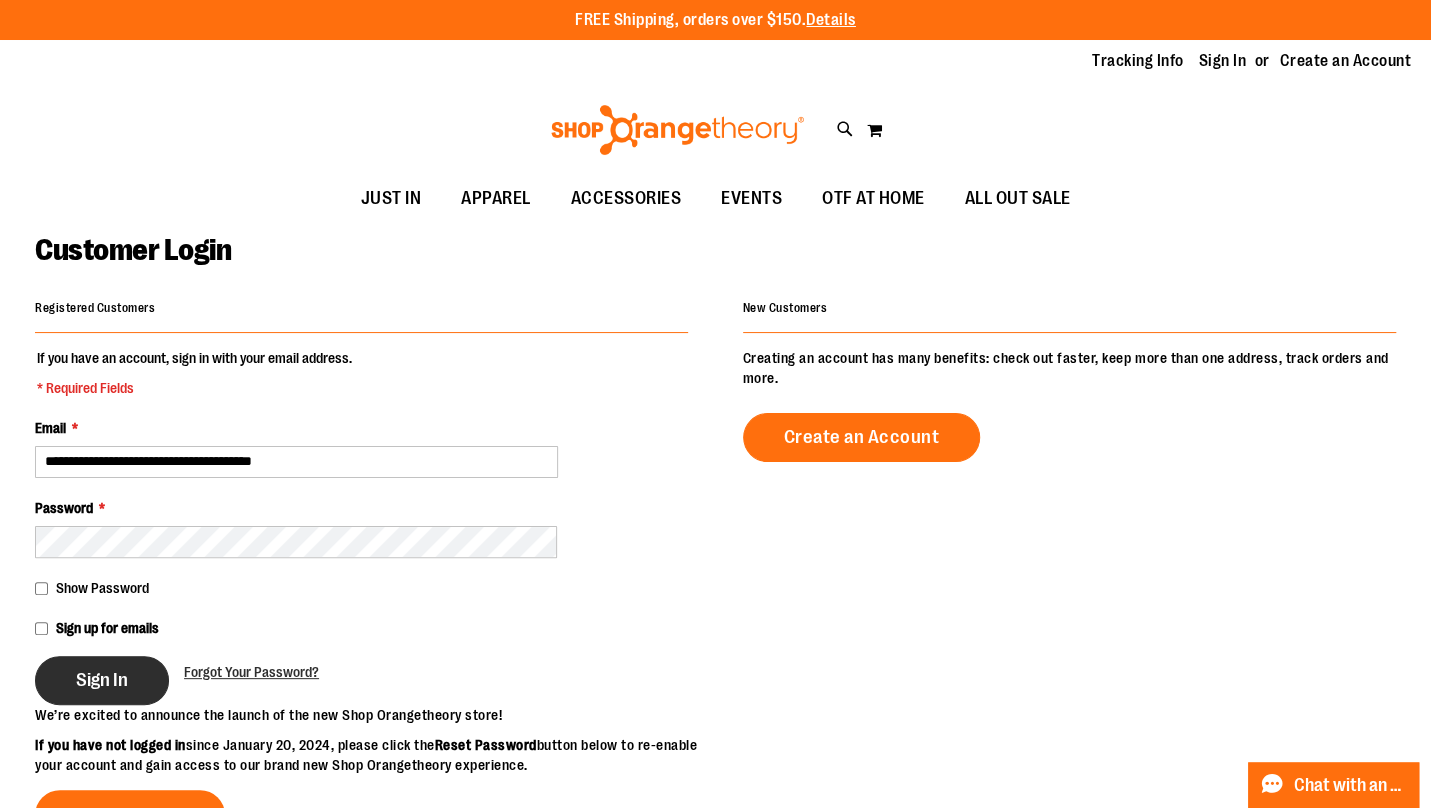 click on "Sign In" at bounding box center [102, 680] 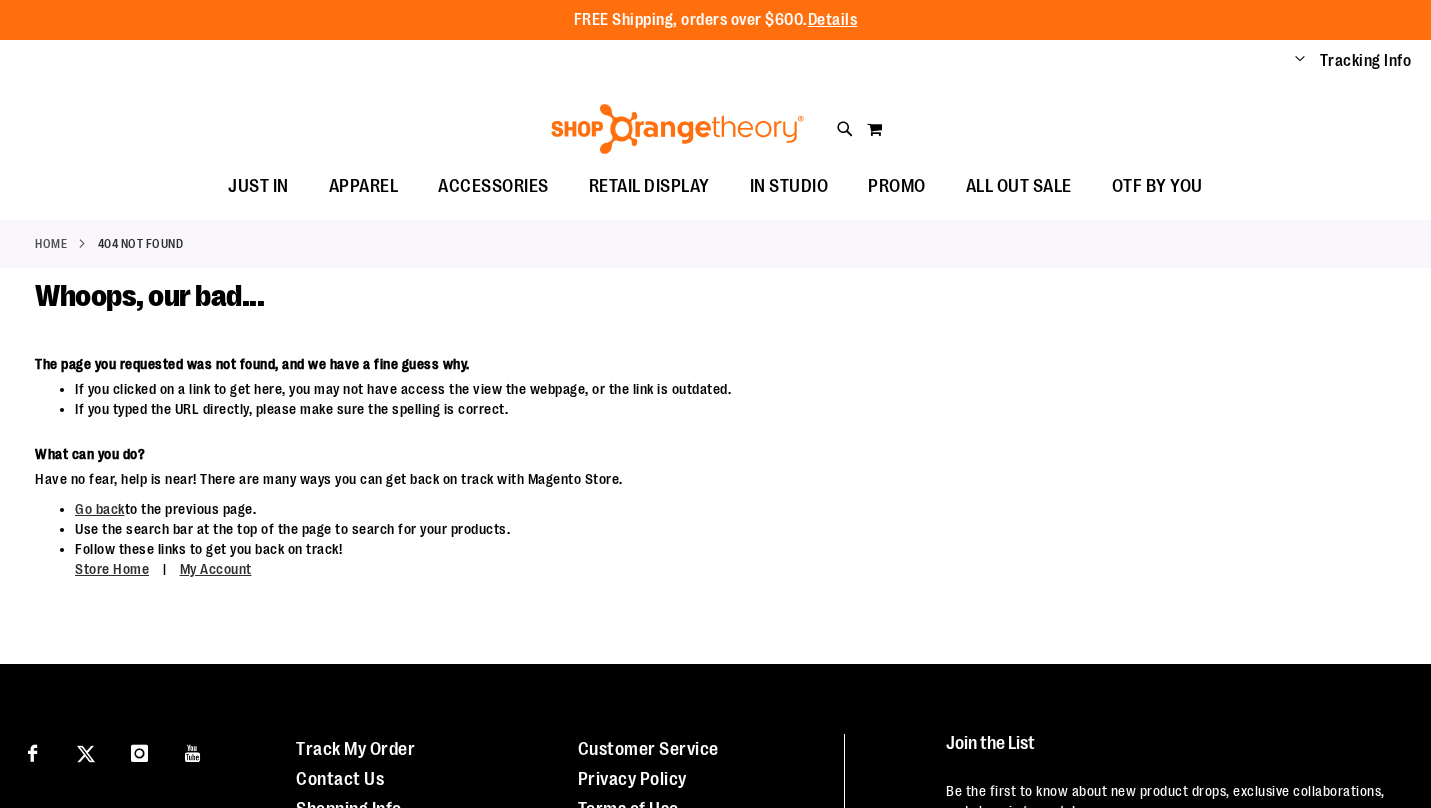 scroll, scrollTop: 0, scrollLeft: 0, axis: both 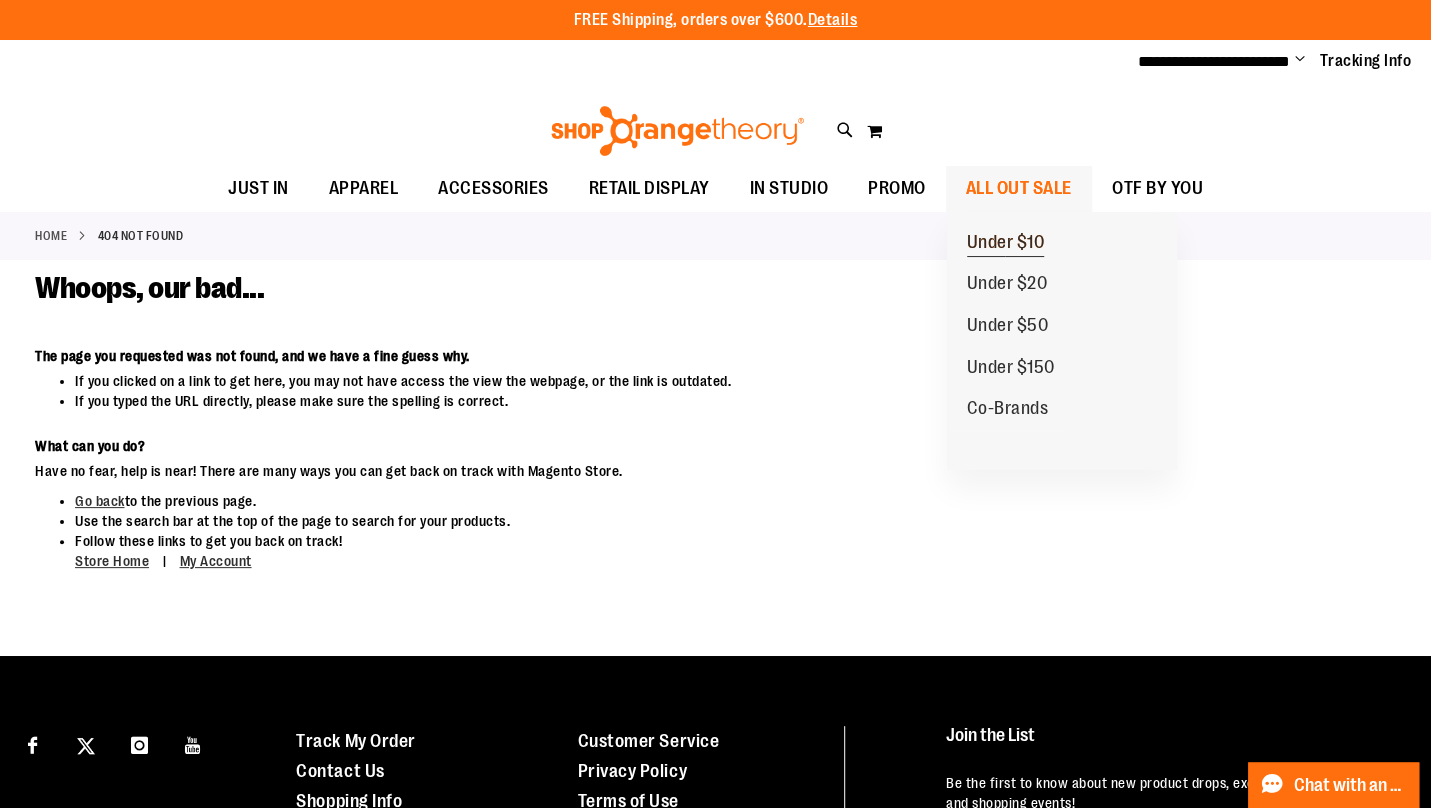 type on "**********" 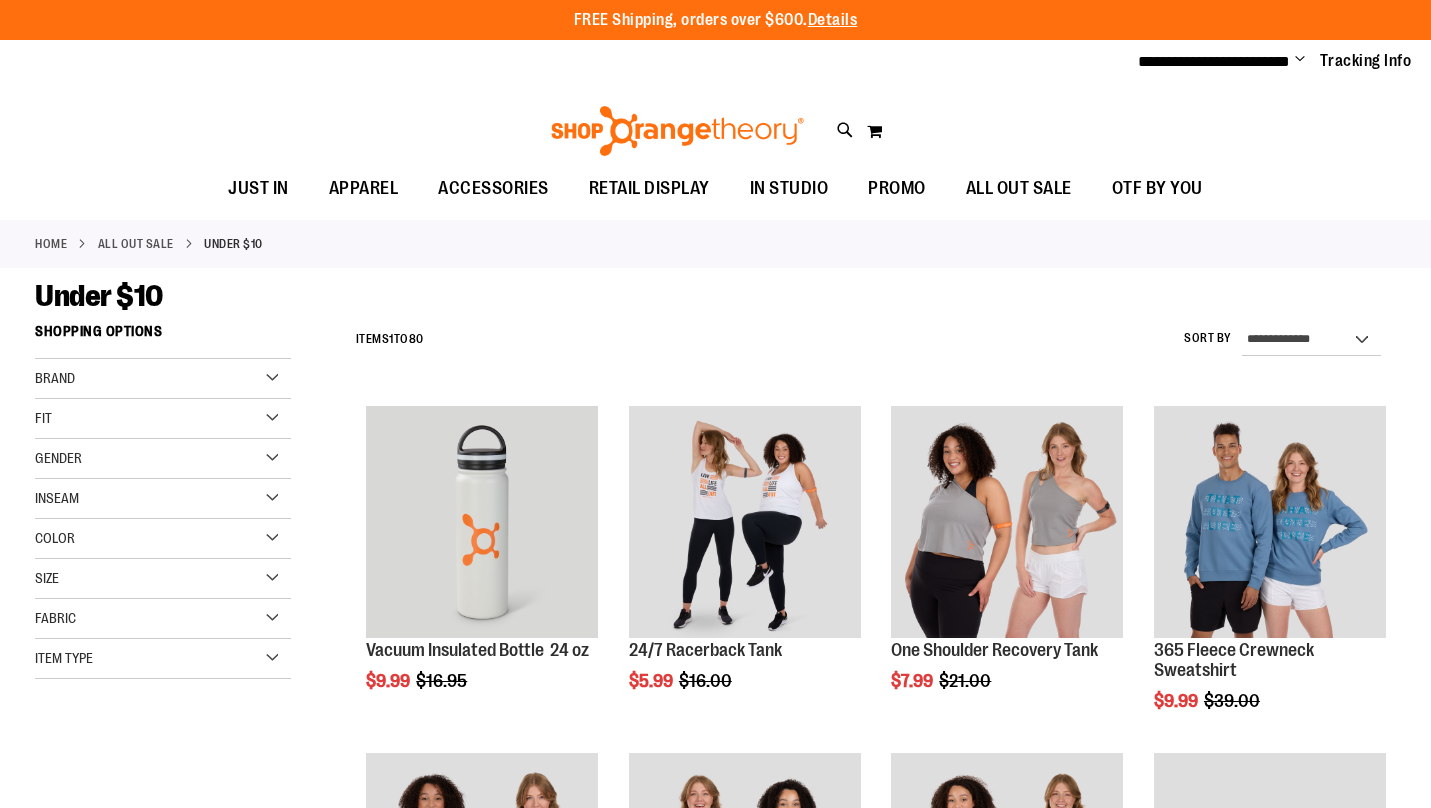scroll, scrollTop: 0, scrollLeft: 0, axis: both 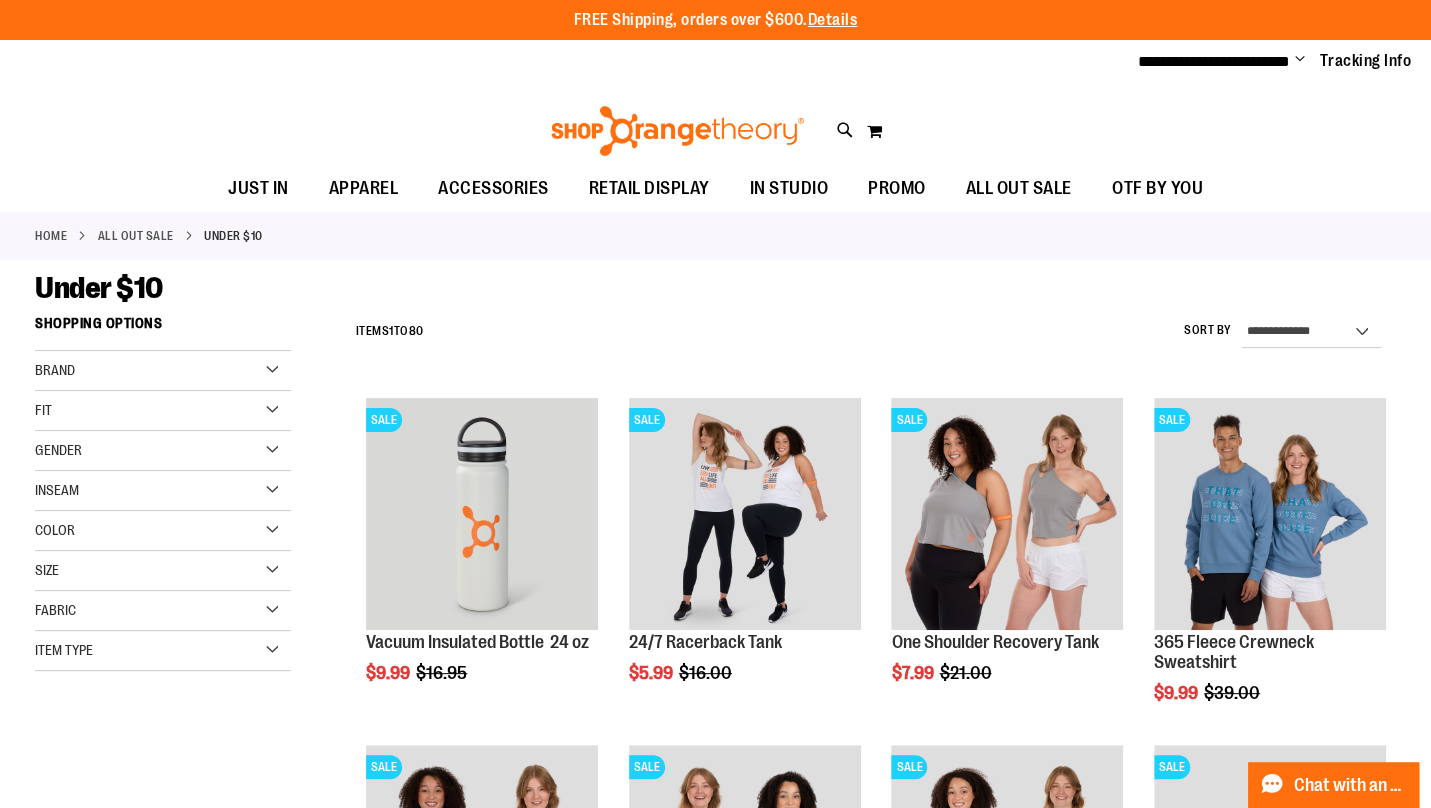 type on "**********" 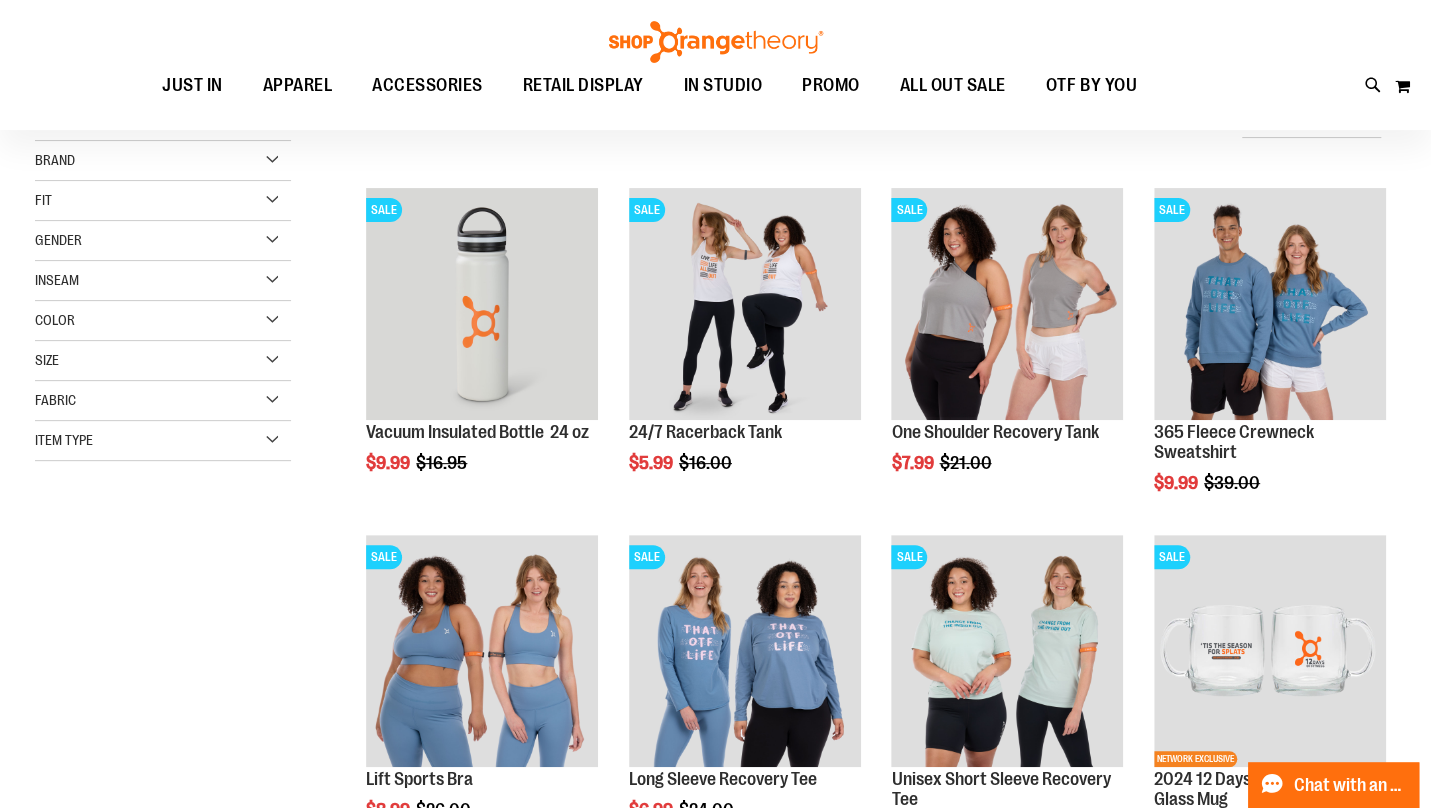 scroll, scrollTop: 210, scrollLeft: 0, axis: vertical 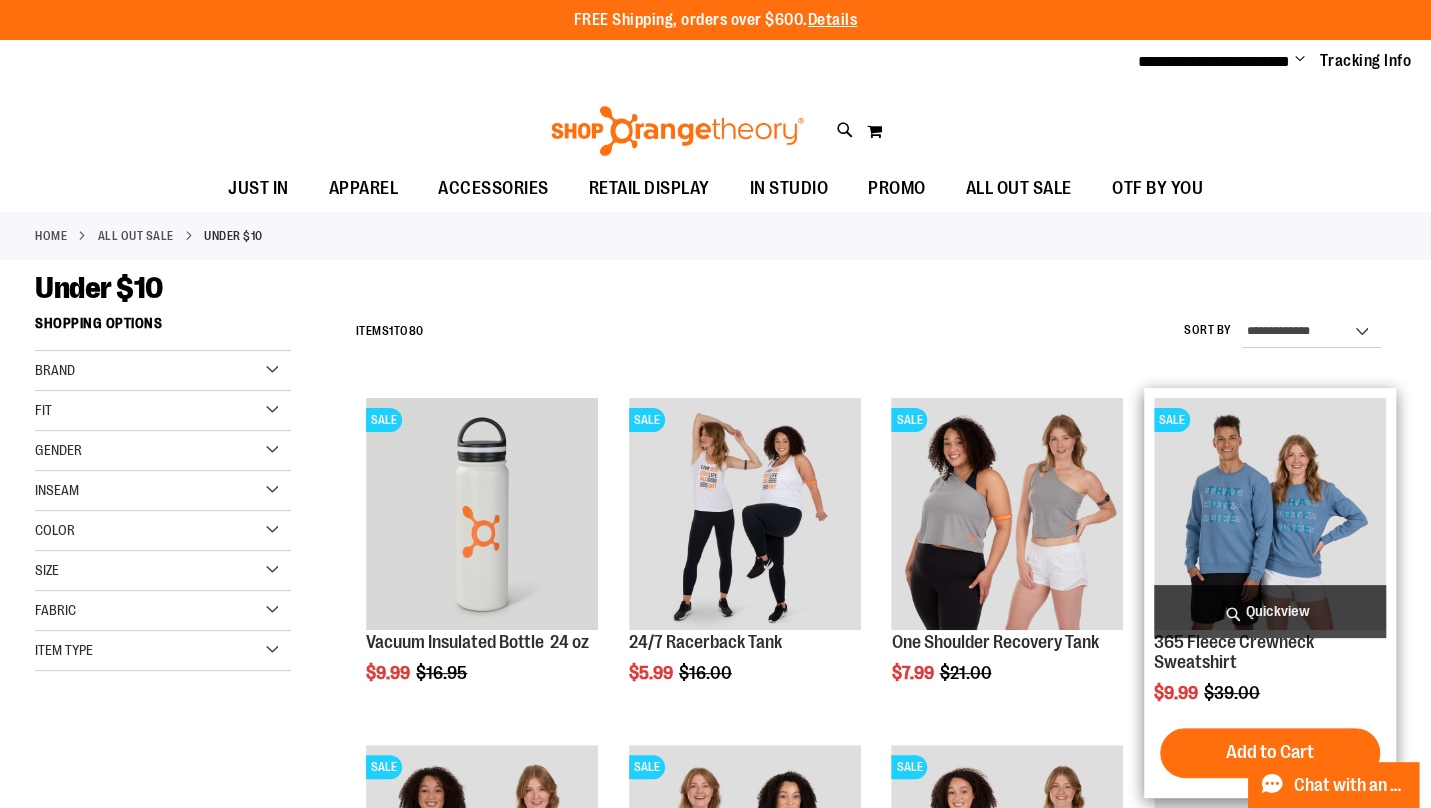 click on "Quickview" at bounding box center [1270, 611] 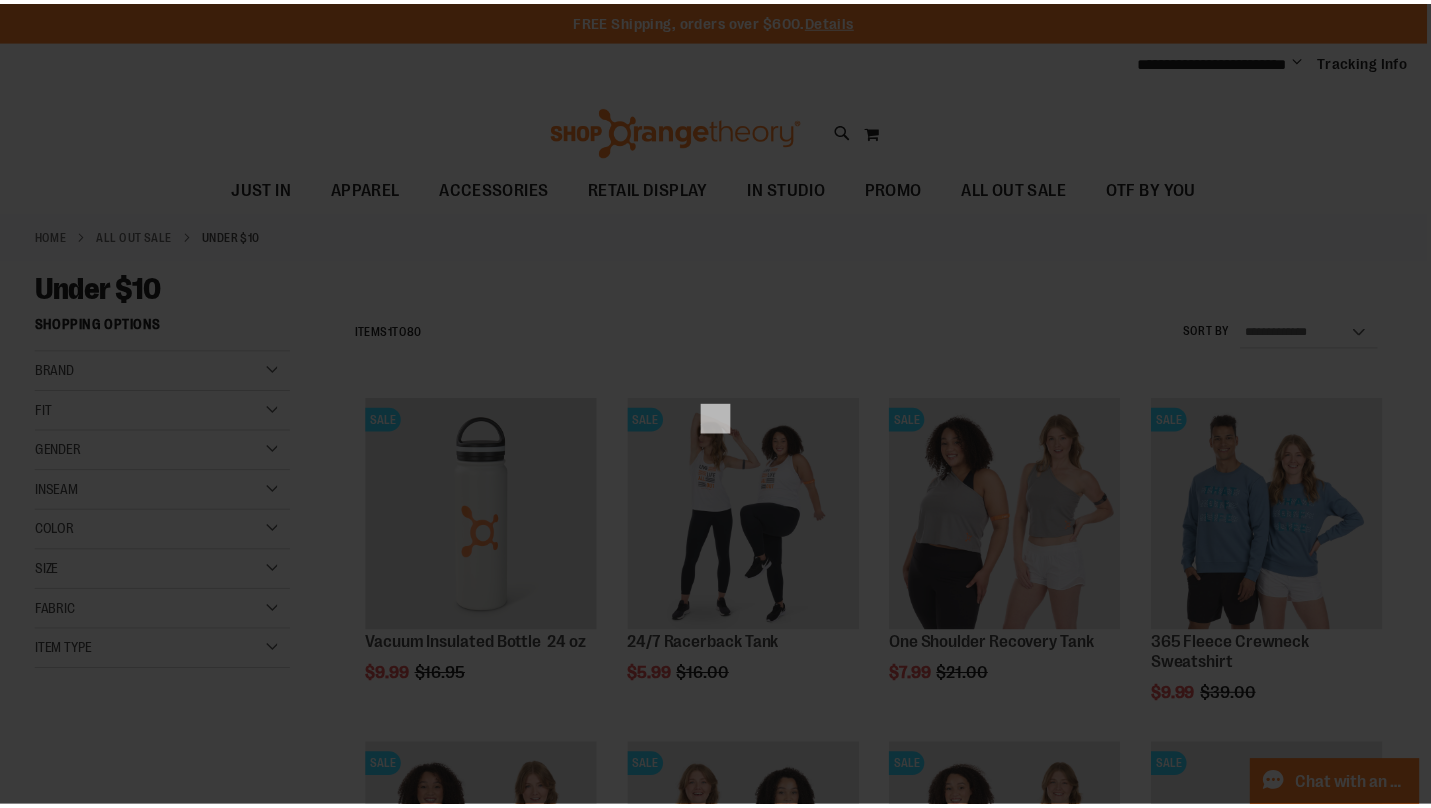 scroll, scrollTop: 0, scrollLeft: 0, axis: both 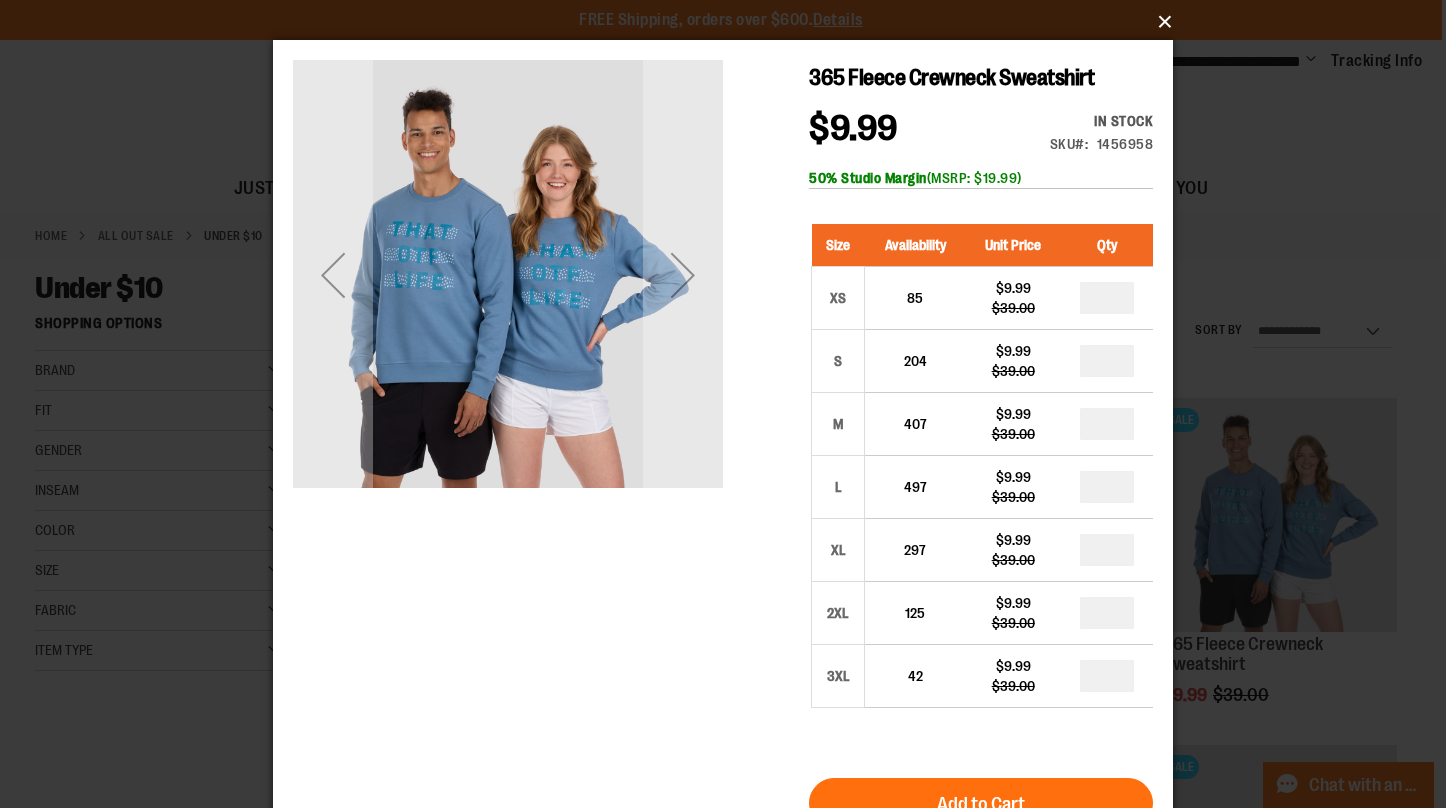 click on "×" at bounding box center (729, 22) 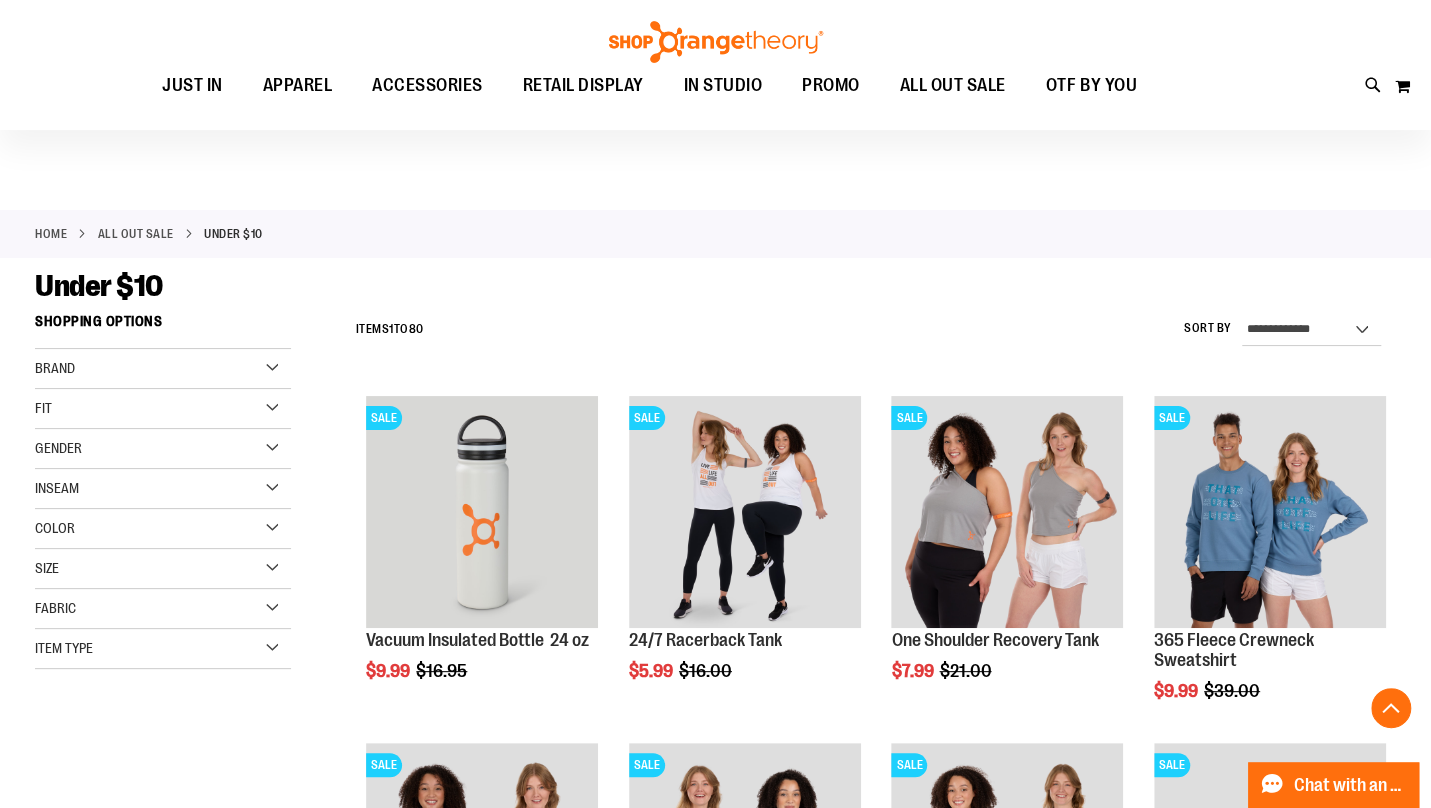 scroll, scrollTop: 706, scrollLeft: 0, axis: vertical 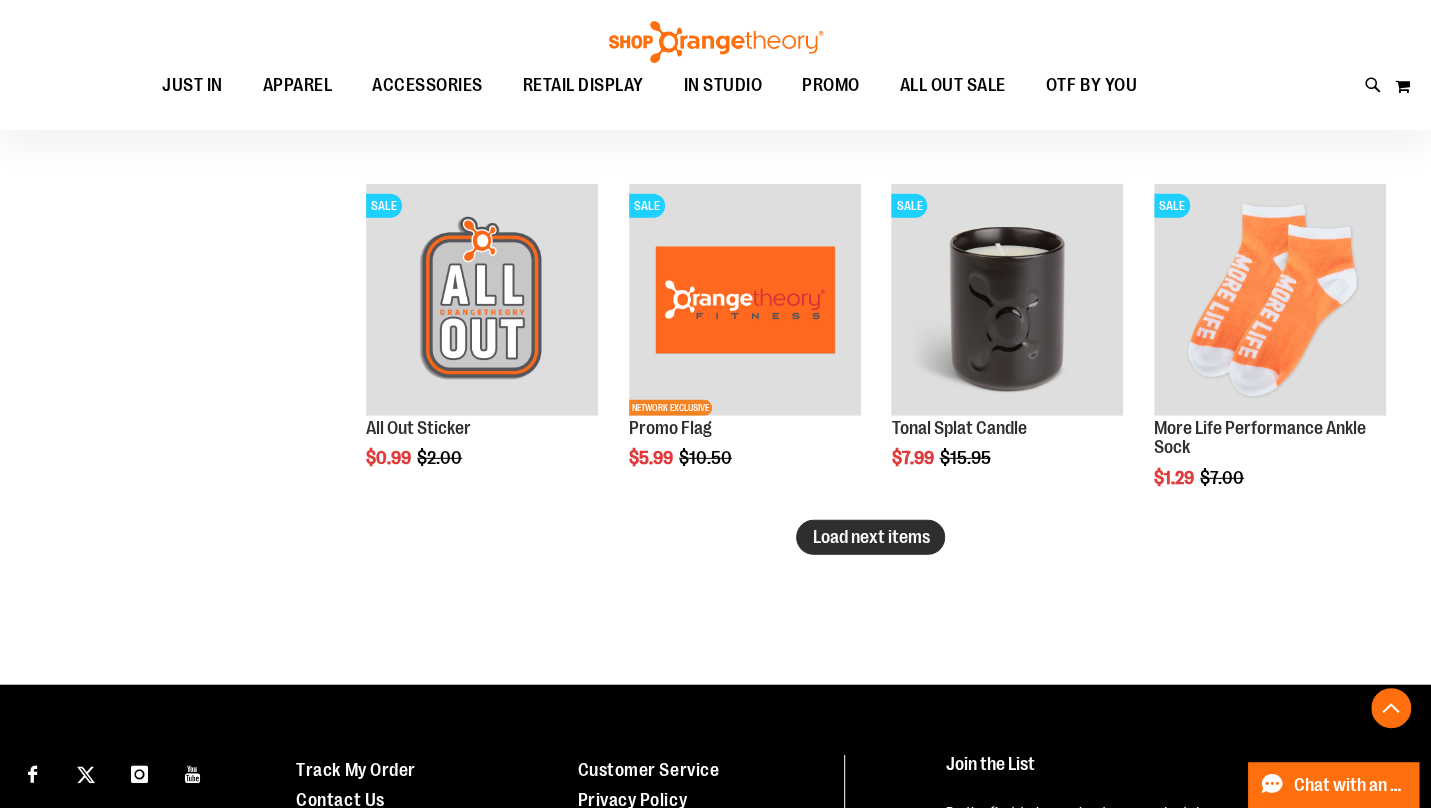 click on "Load next items" at bounding box center (870, 537) 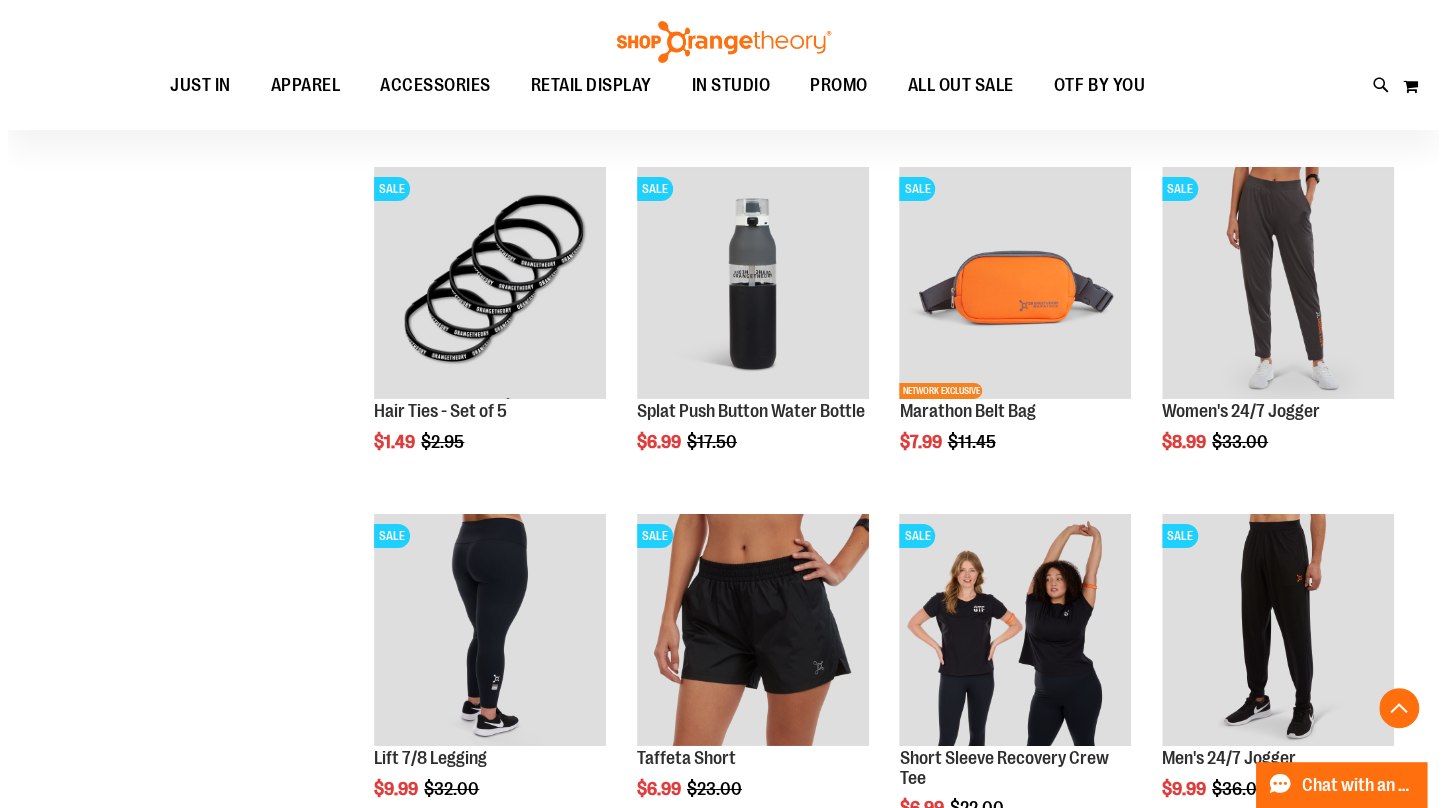 scroll, scrollTop: 3630, scrollLeft: 0, axis: vertical 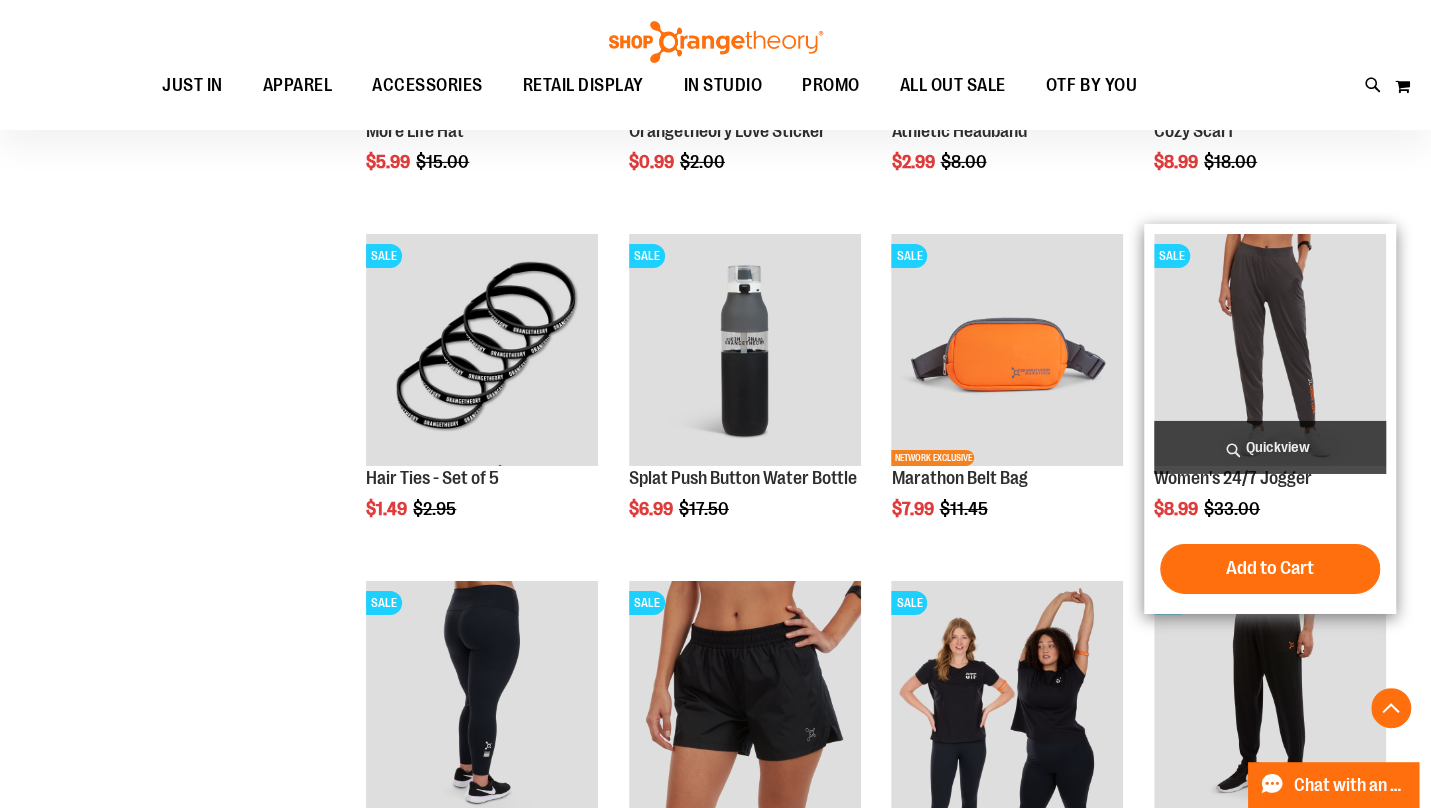 click on "Quickview" at bounding box center (1270, 447) 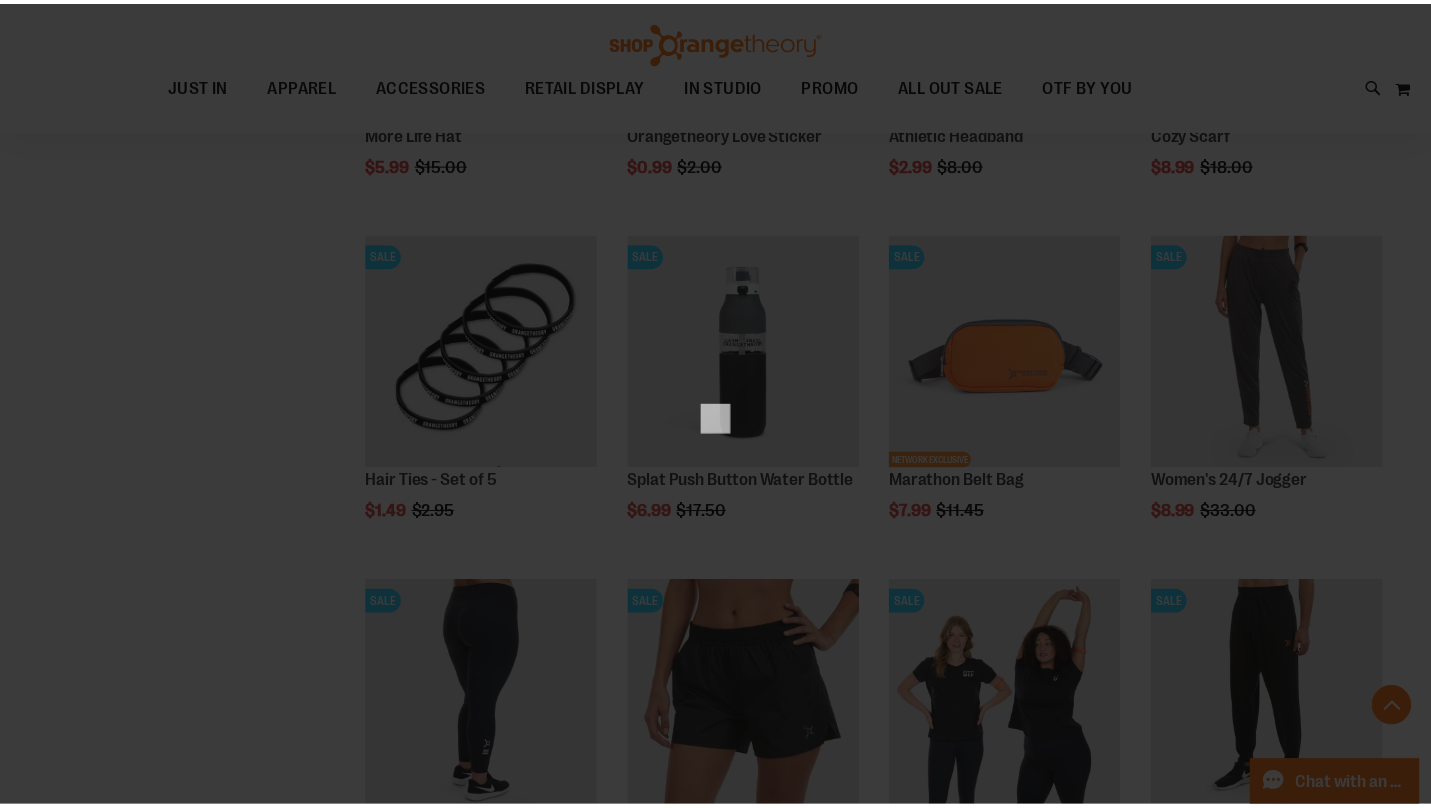 scroll, scrollTop: 0, scrollLeft: 0, axis: both 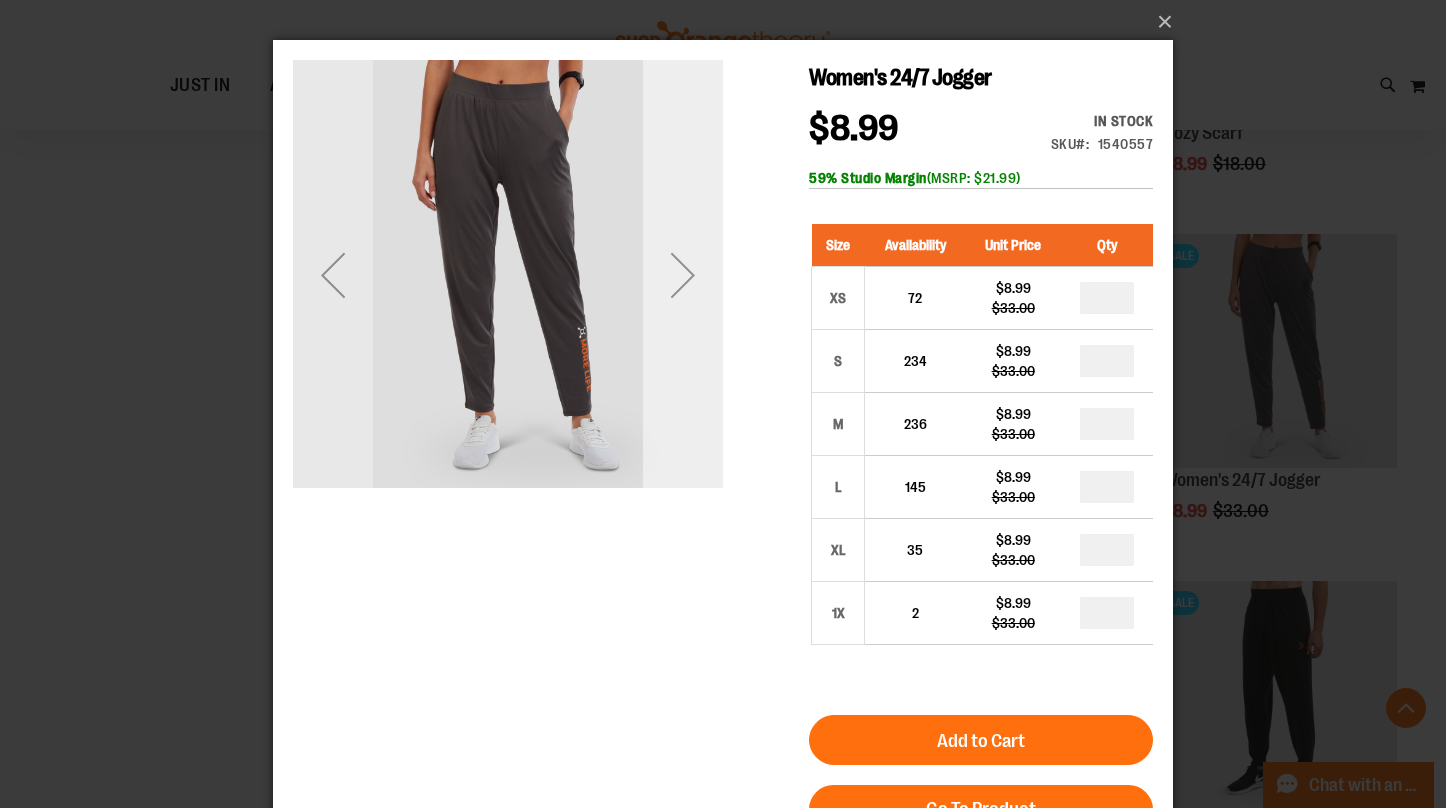 click at bounding box center (683, 275) 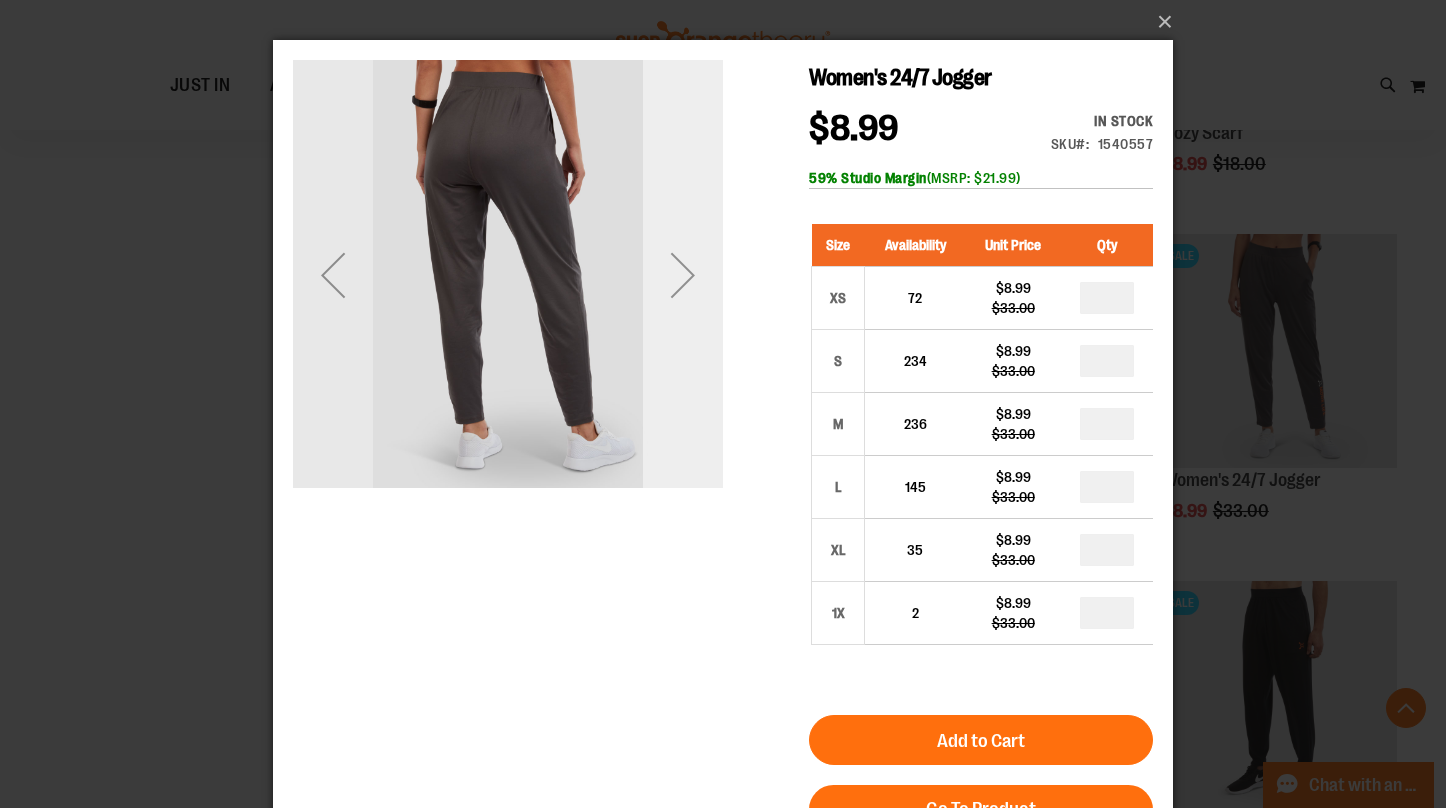 click at bounding box center (683, 275) 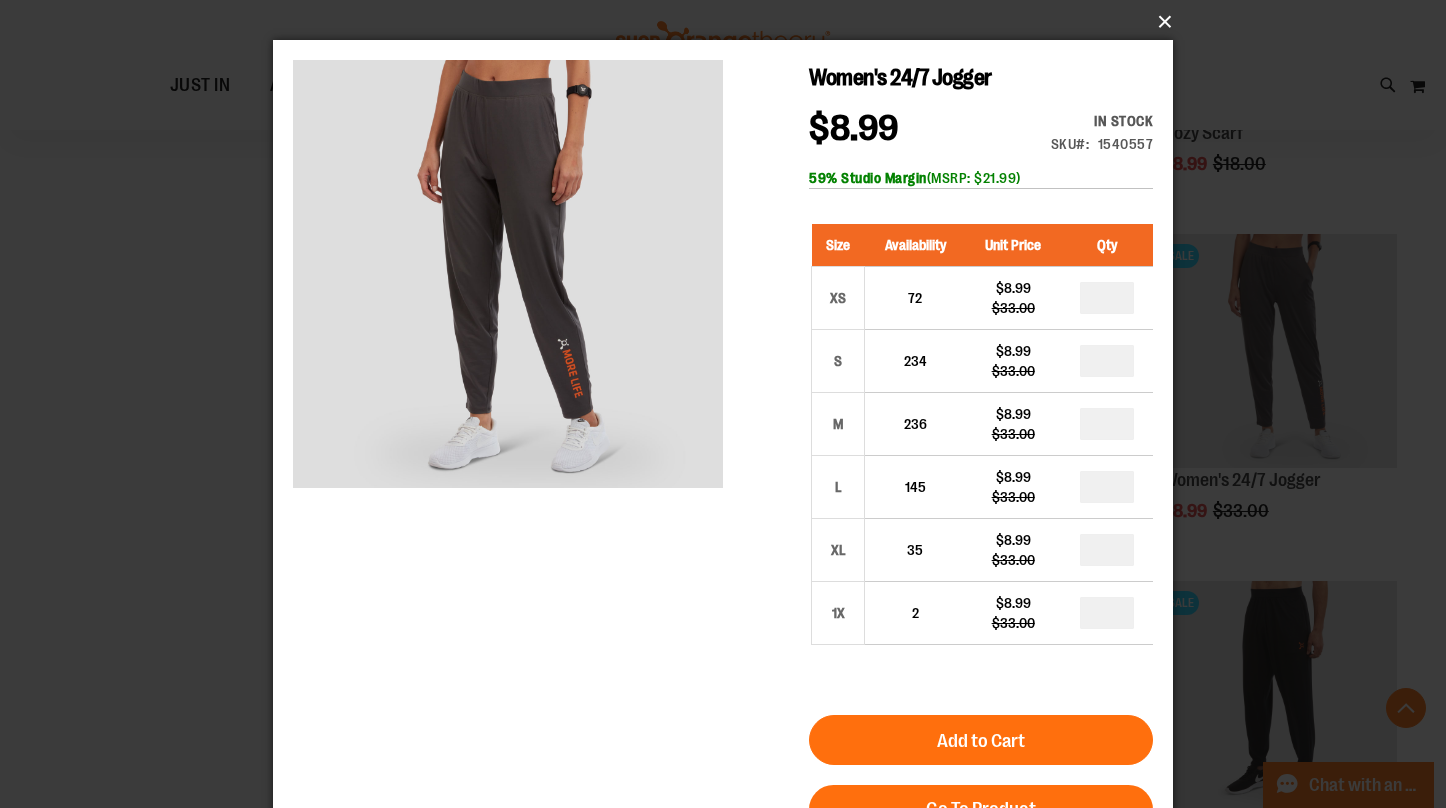 click on "×" at bounding box center [729, 22] 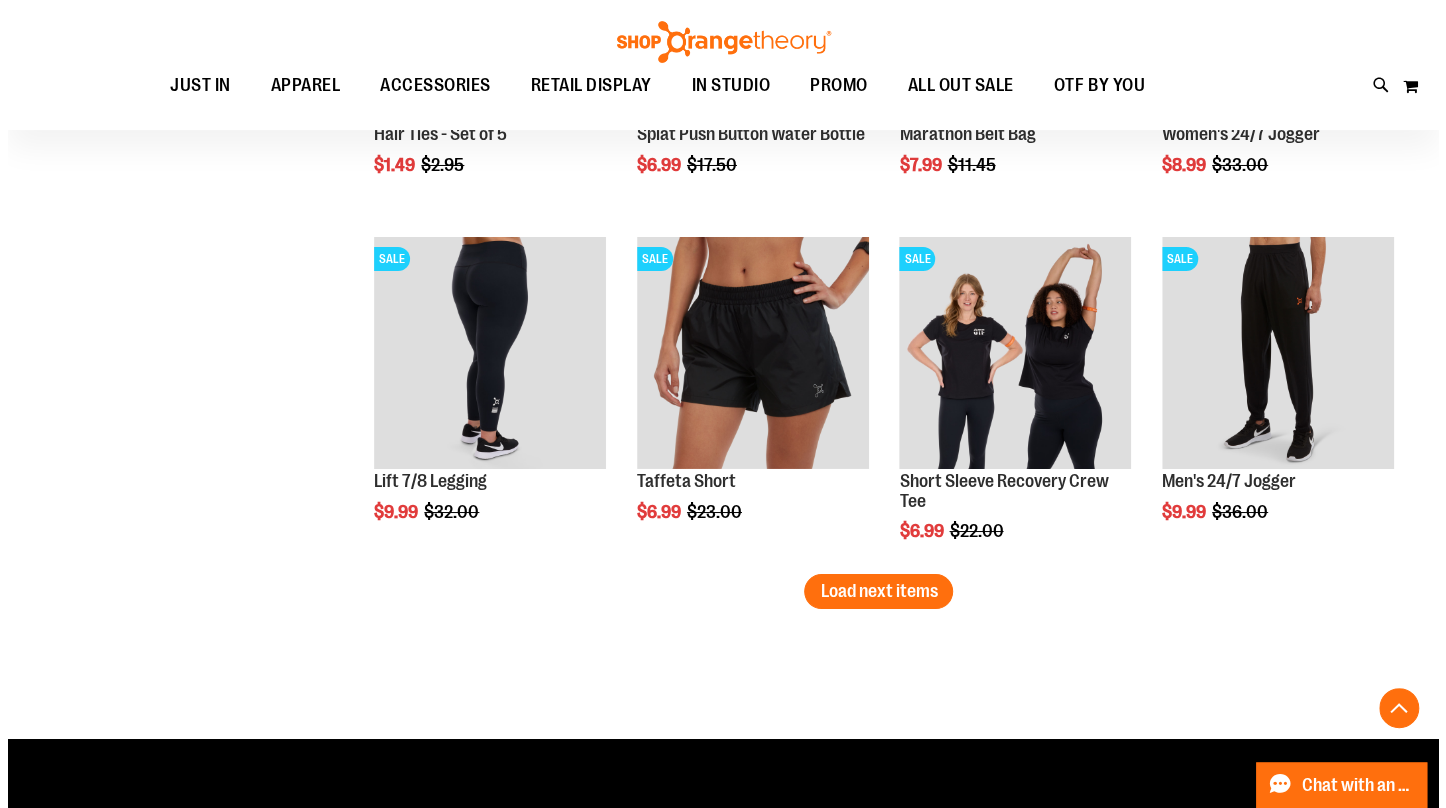scroll, scrollTop: 4050, scrollLeft: 0, axis: vertical 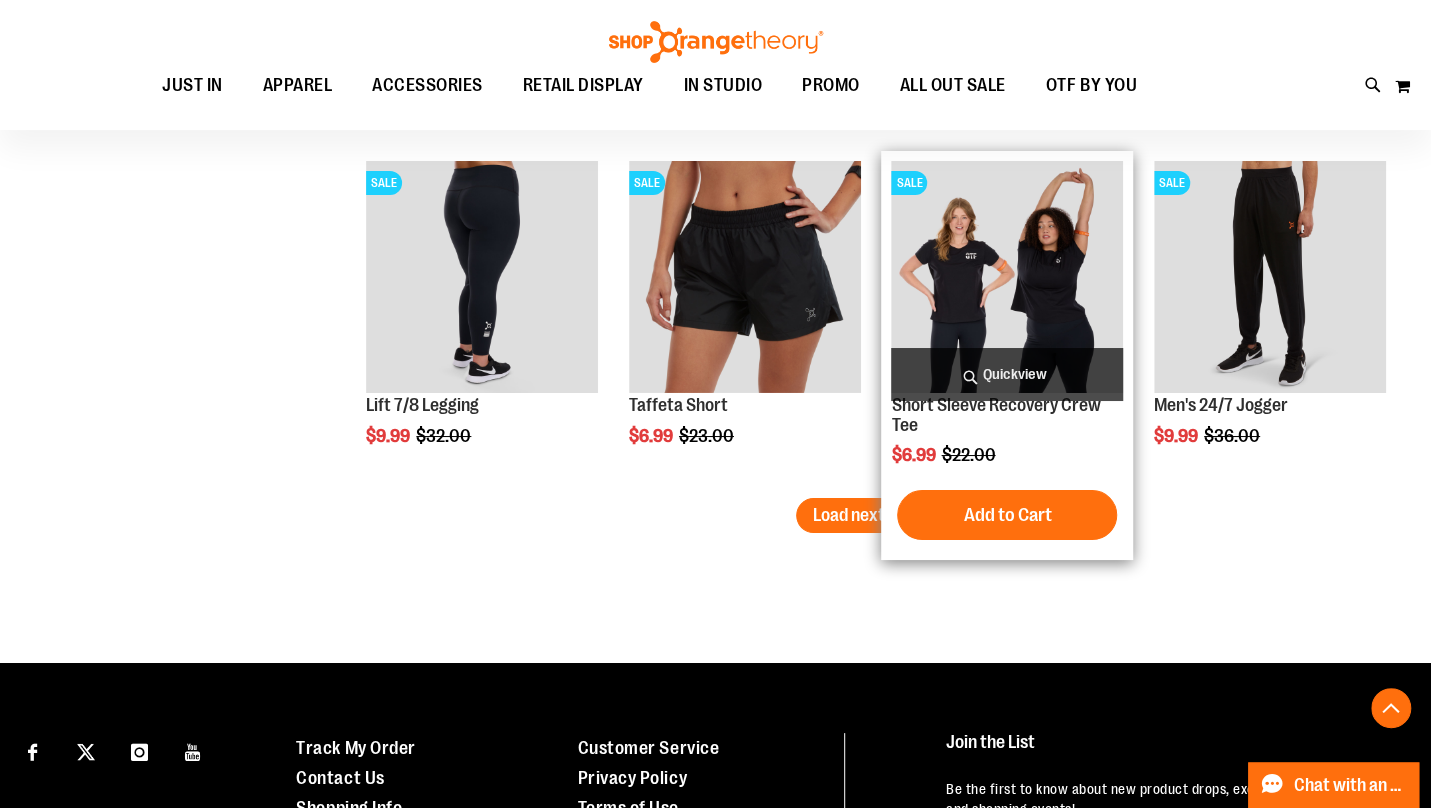 click on "Quickview" at bounding box center (1007, 374) 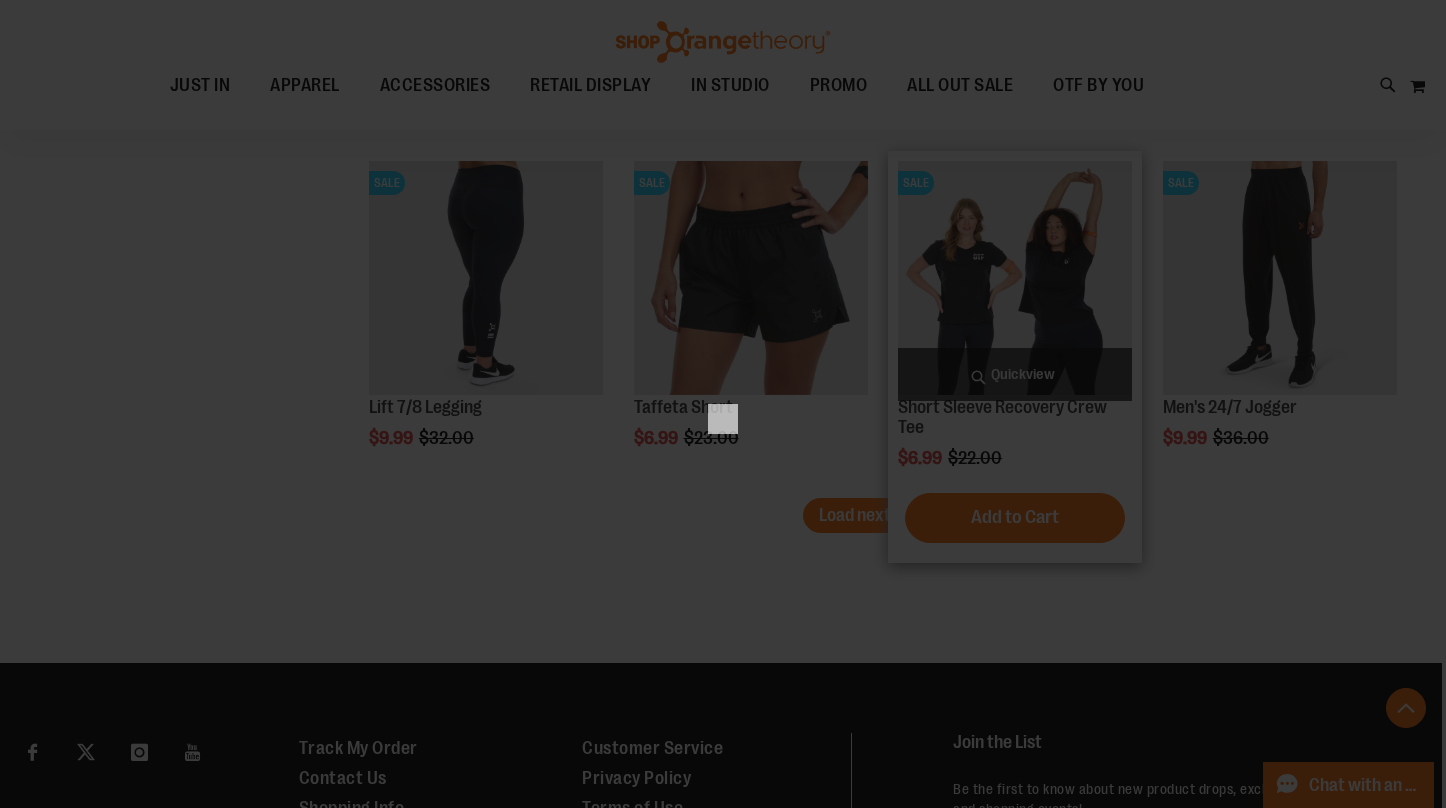 scroll, scrollTop: 0, scrollLeft: 0, axis: both 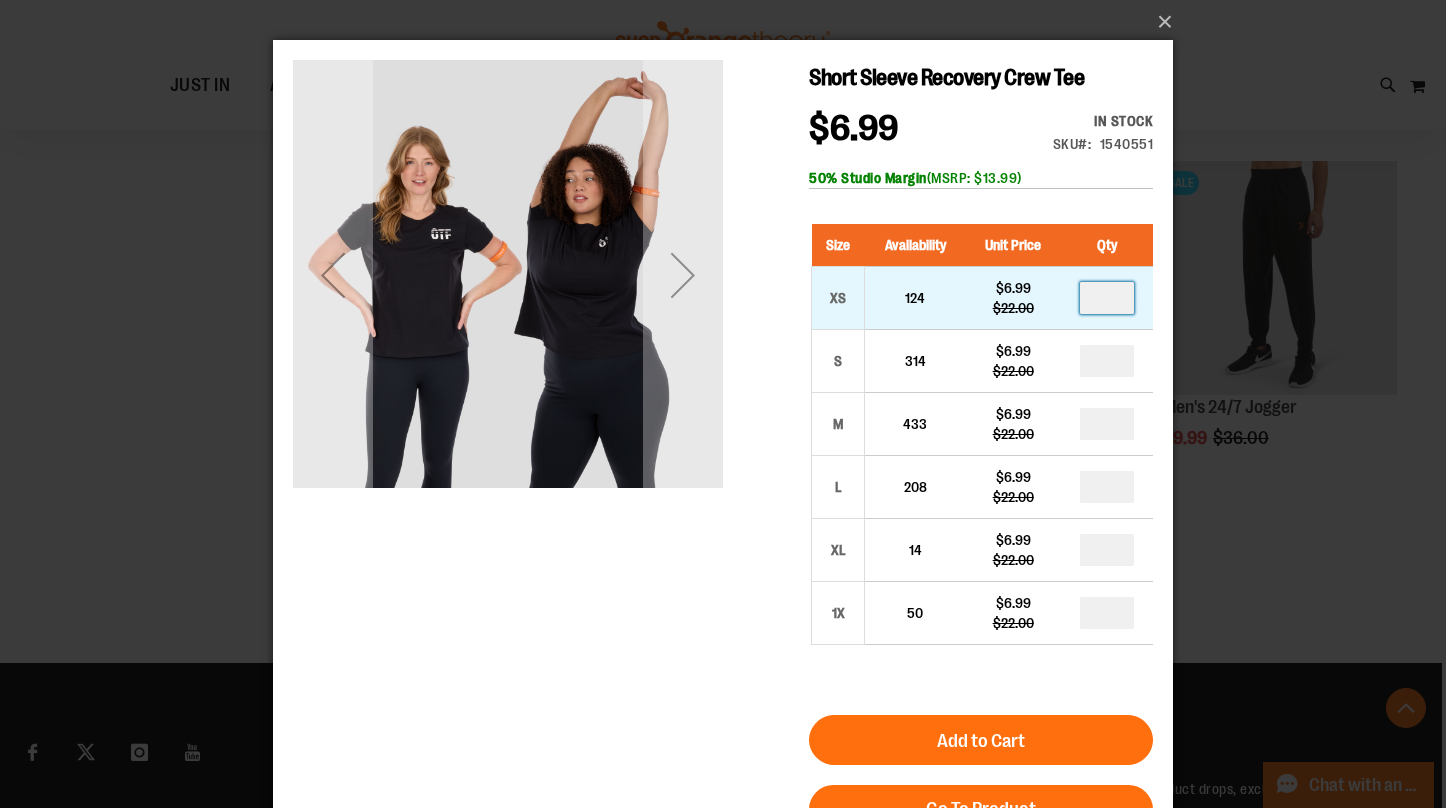 drag, startPoint x: 1117, startPoint y: 294, endPoint x: 974, endPoint y: 302, distance: 143.2236 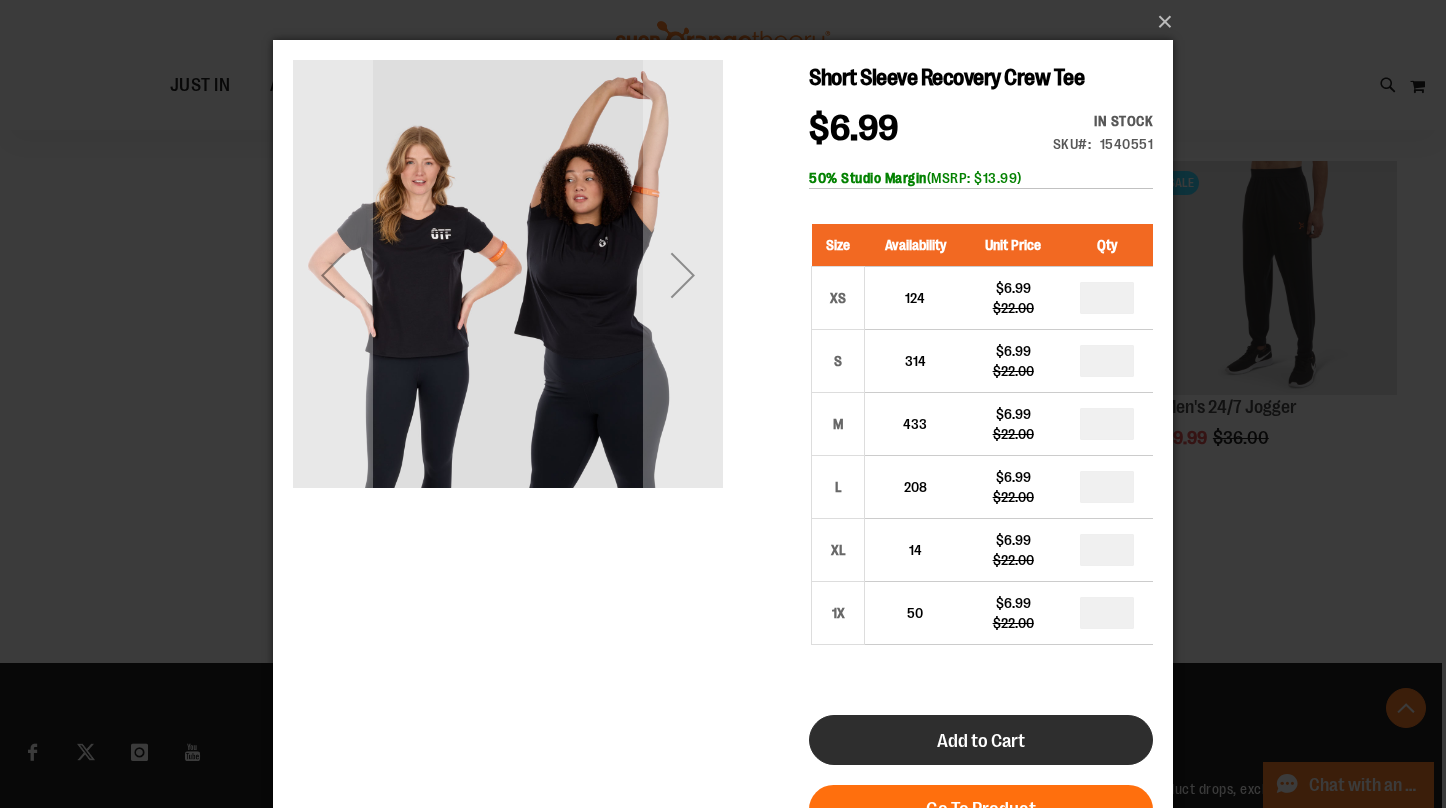 click on "Add to Cart" at bounding box center (981, 740) 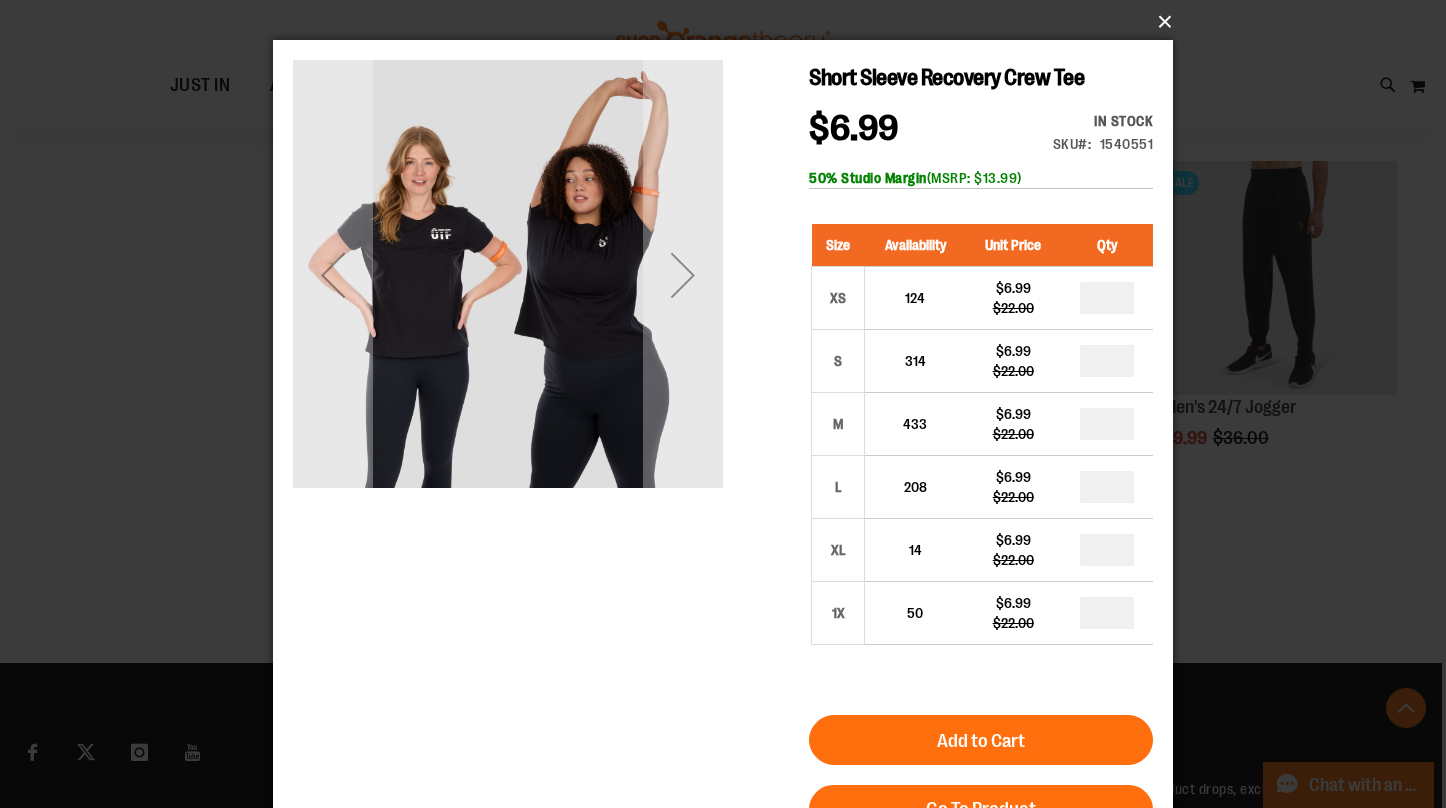click on "×" at bounding box center (729, 22) 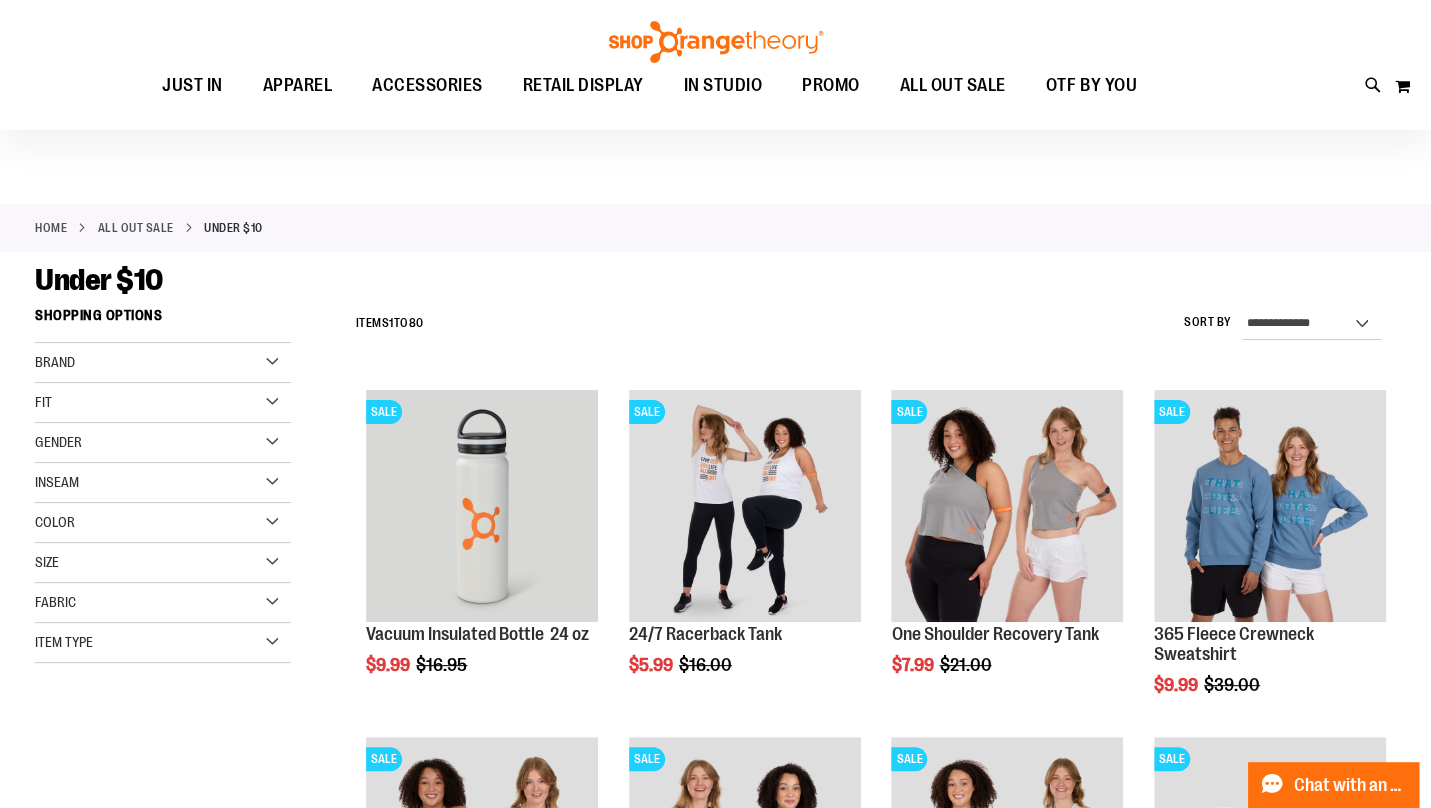 scroll, scrollTop: 0, scrollLeft: 0, axis: both 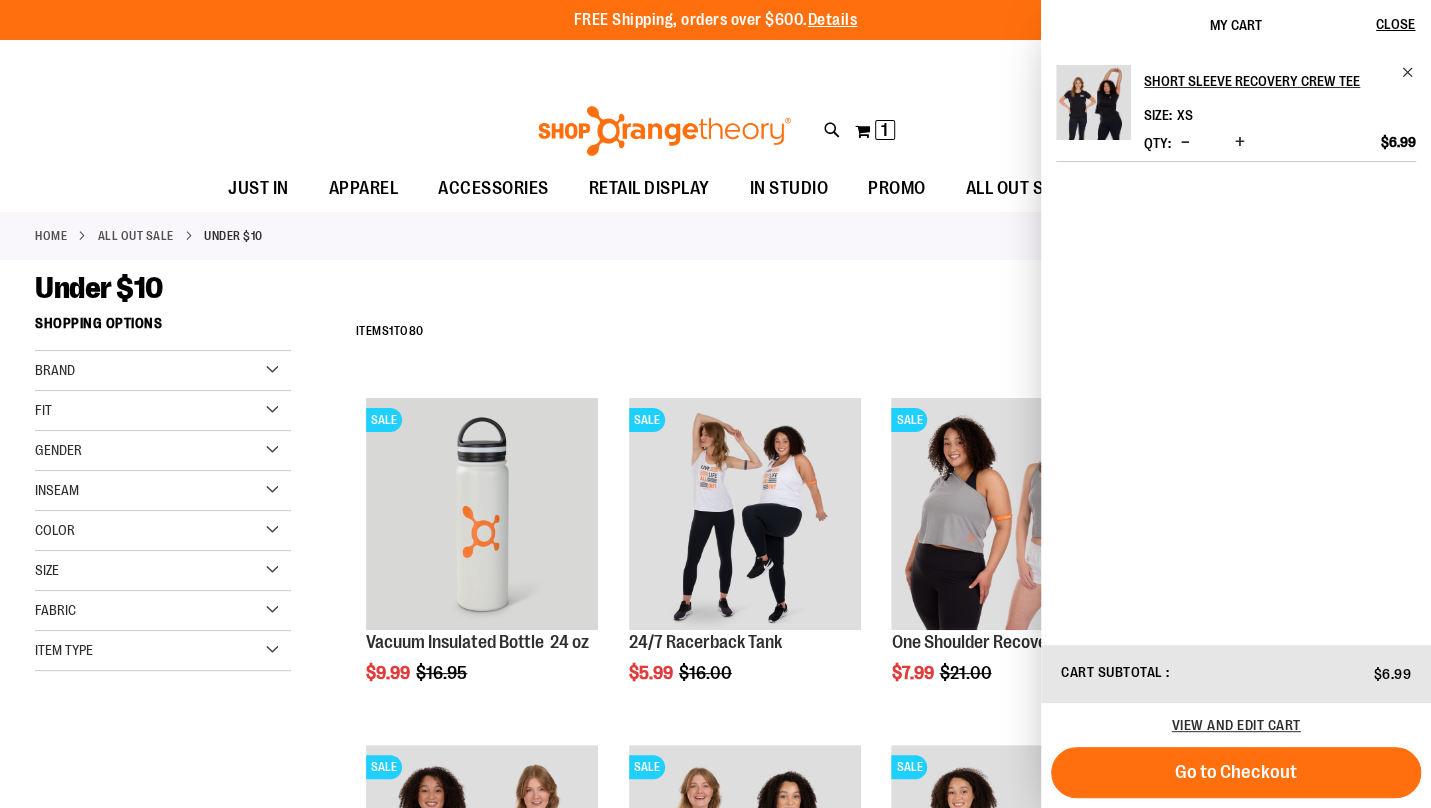 click on "**********" at bounding box center (871, 332) 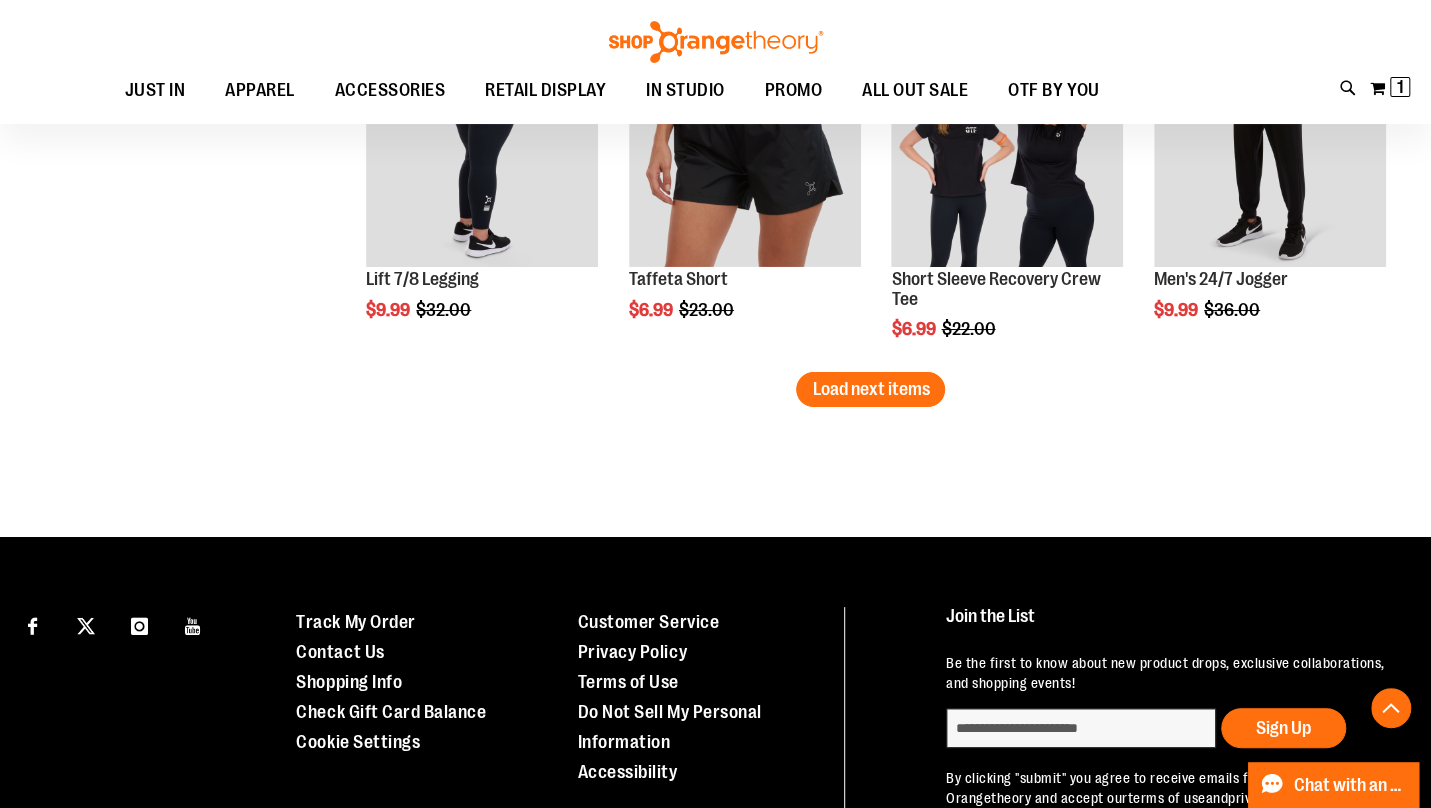 scroll, scrollTop: 4225, scrollLeft: 0, axis: vertical 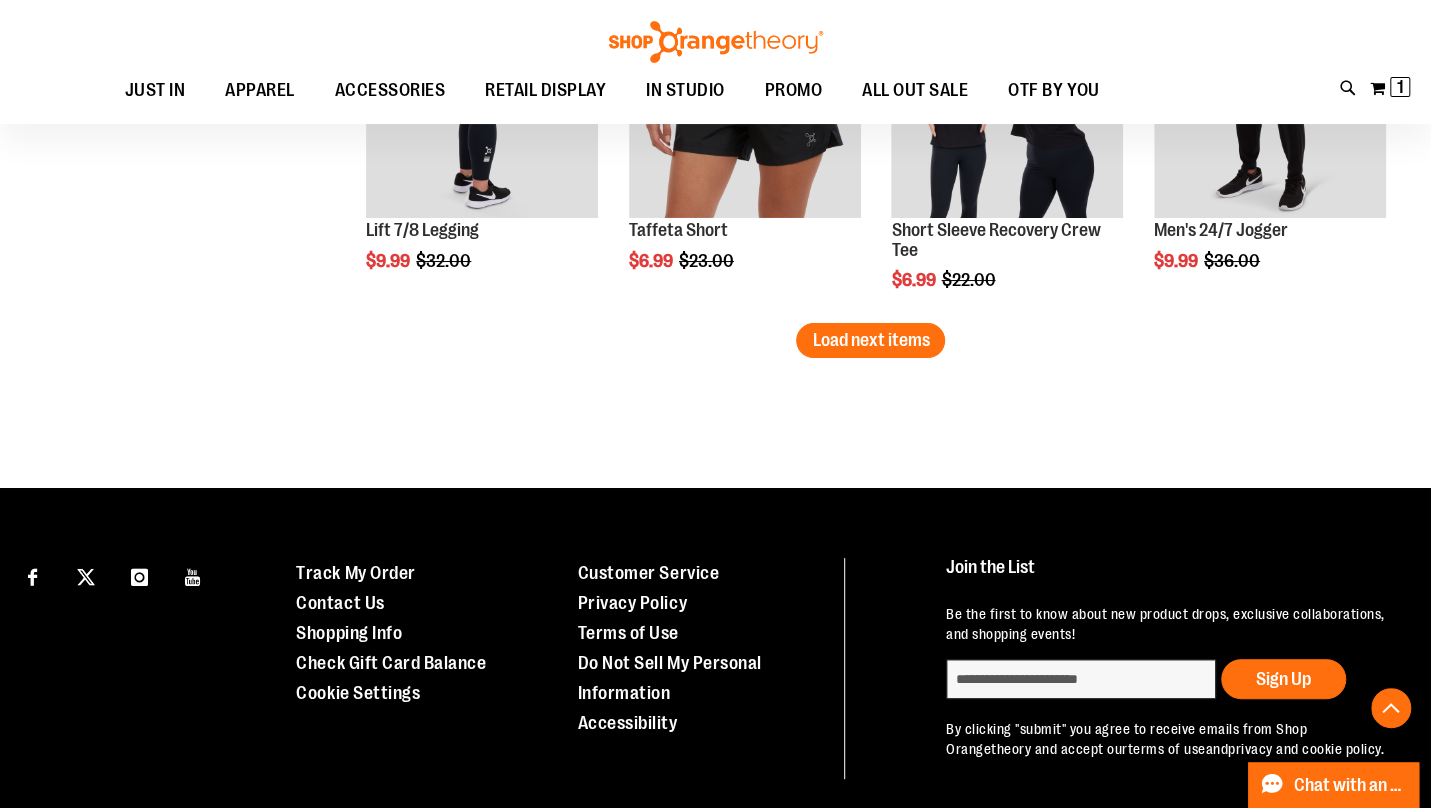 click on "Load next items" at bounding box center [870, 340] 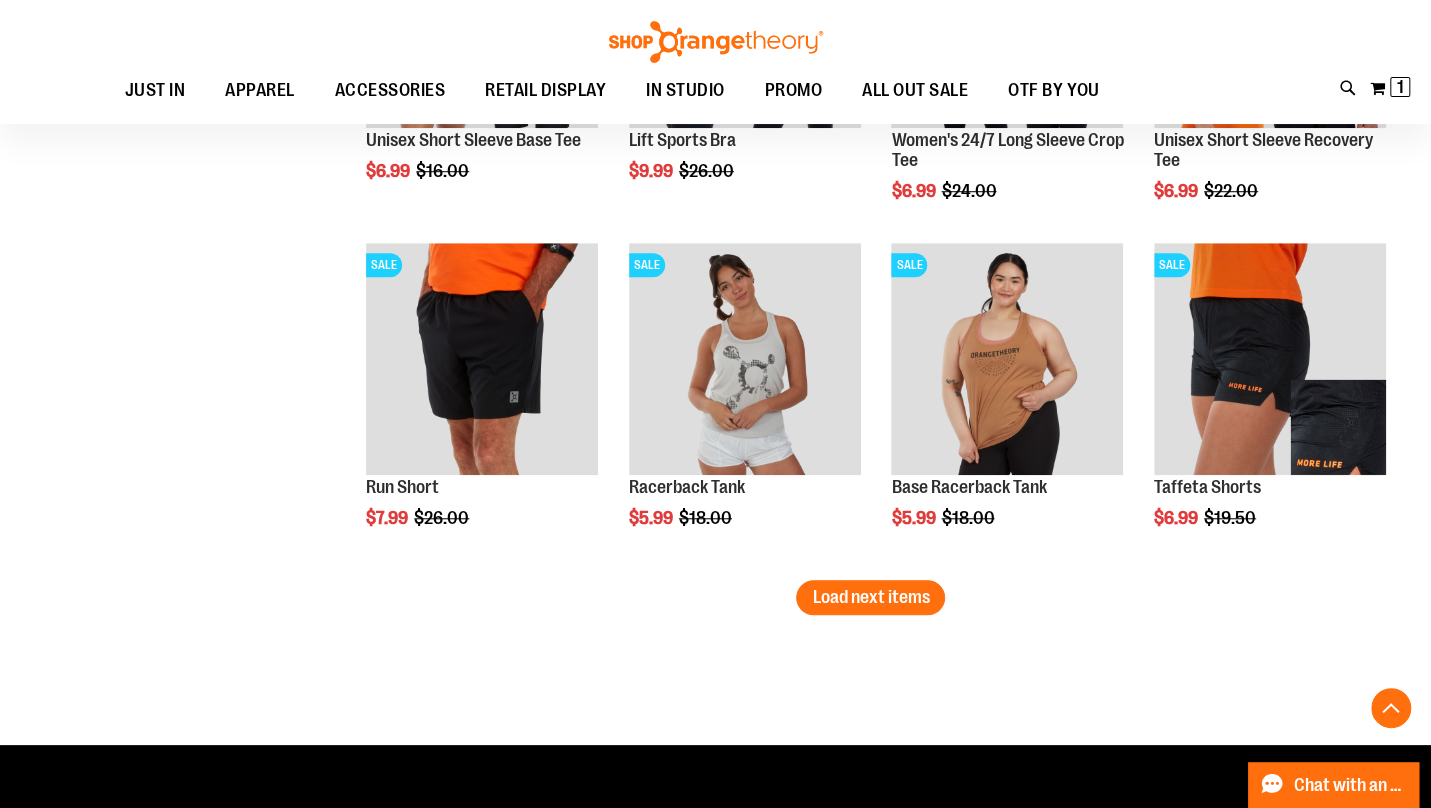 scroll, scrollTop: 5099, scrollLeft: 0, axis: vertical 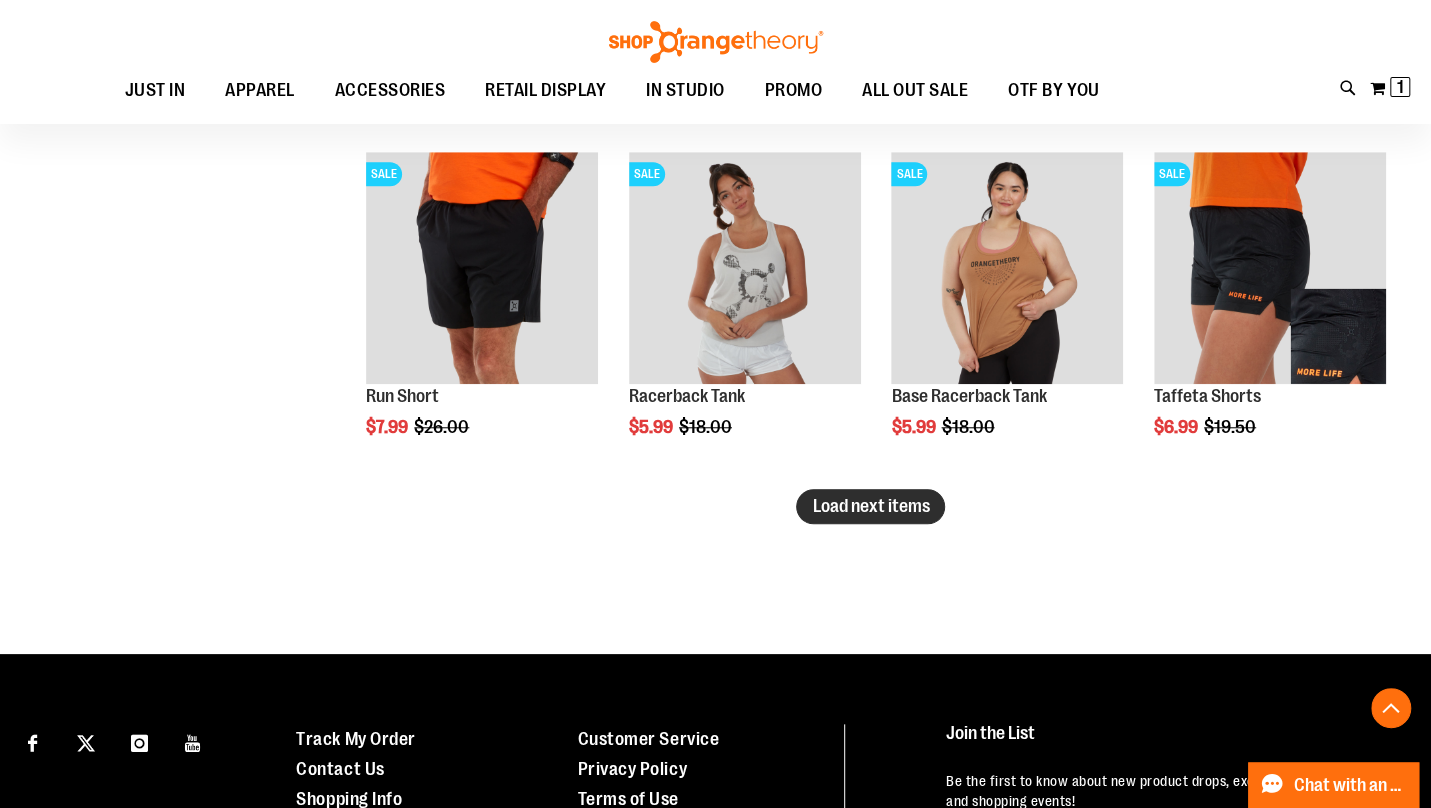 click on "Load next items" at bounding box center (870, 506) 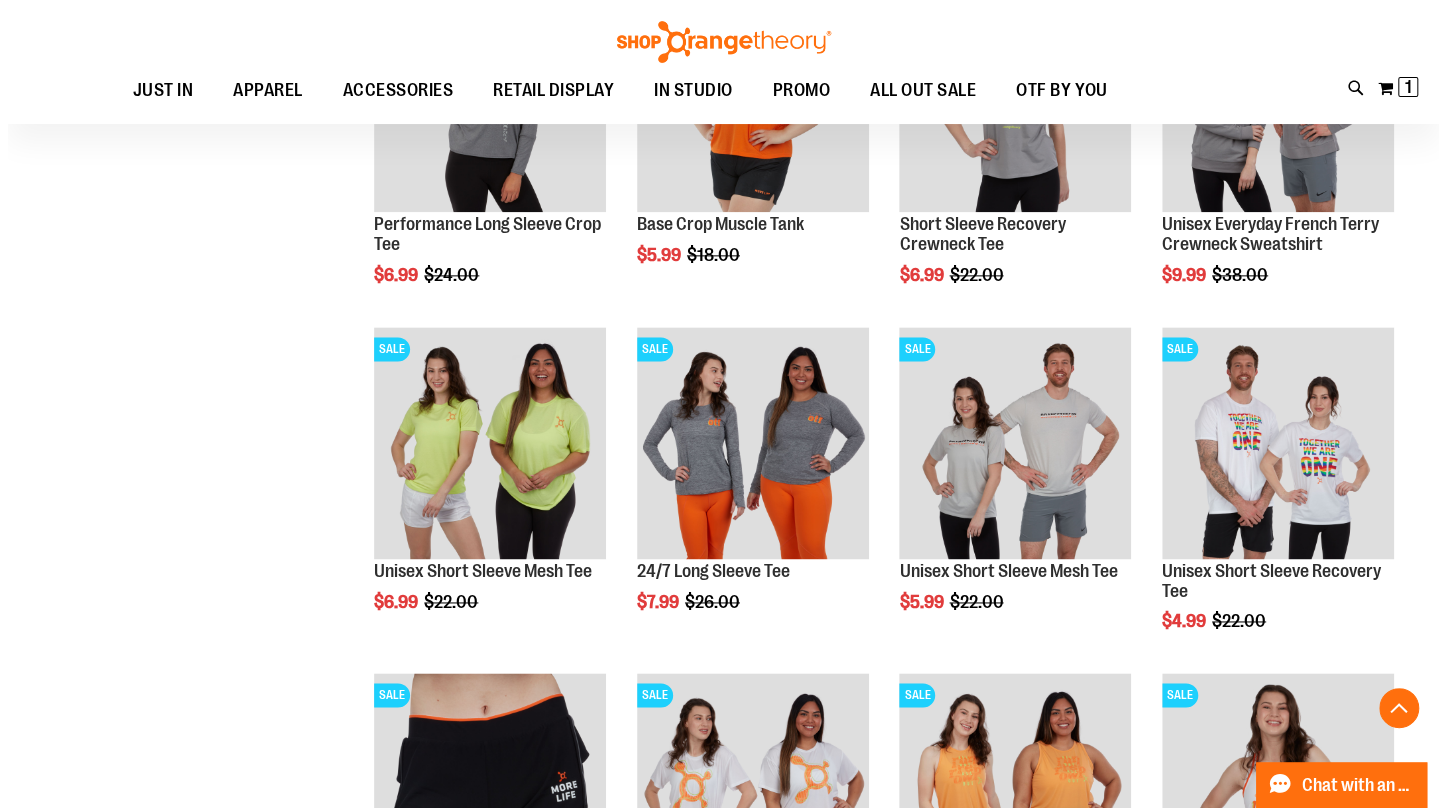 scroll, scrollTop: 5612, scrollLeft: 0, axis: vertical 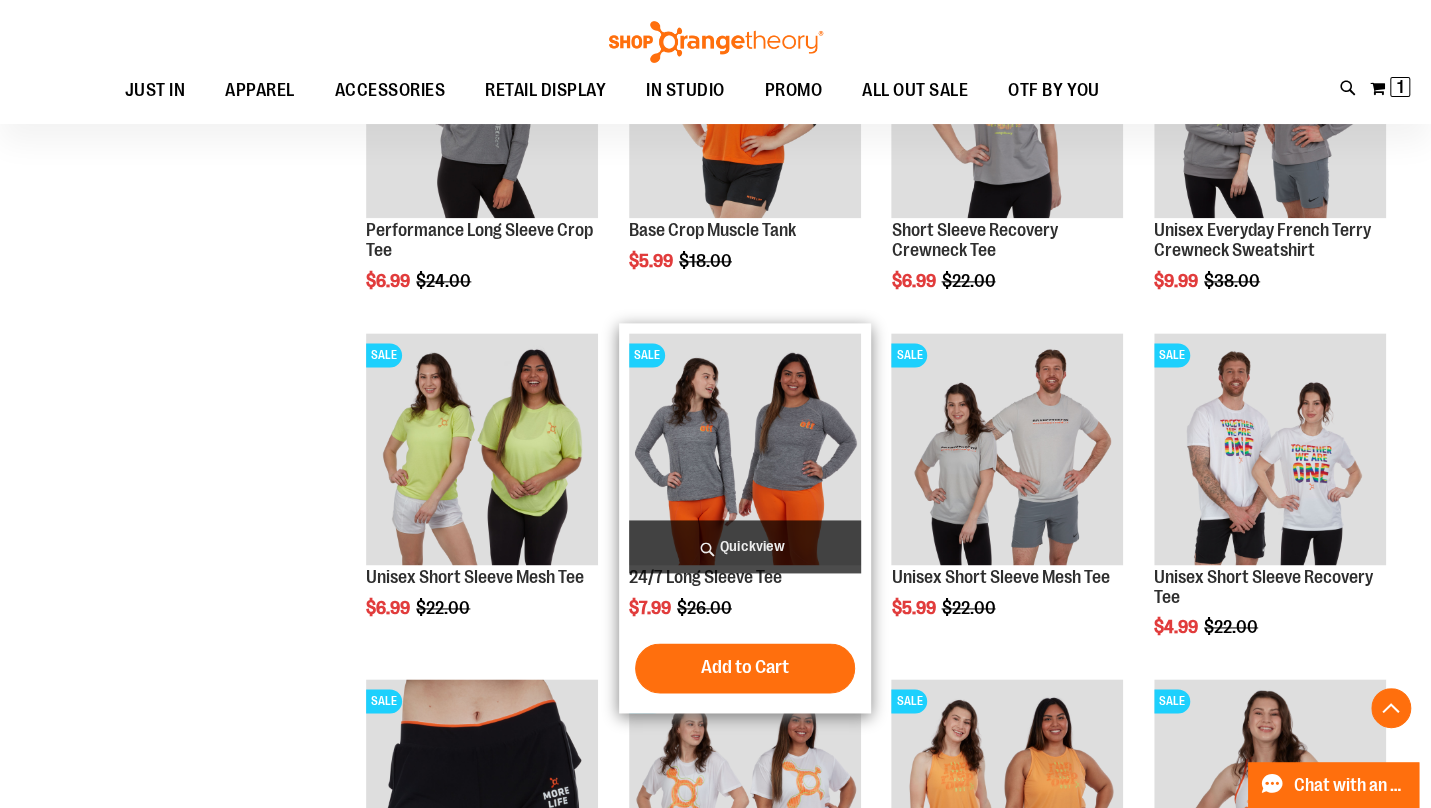 click on "Quickview" at bounding box center [745, 546] 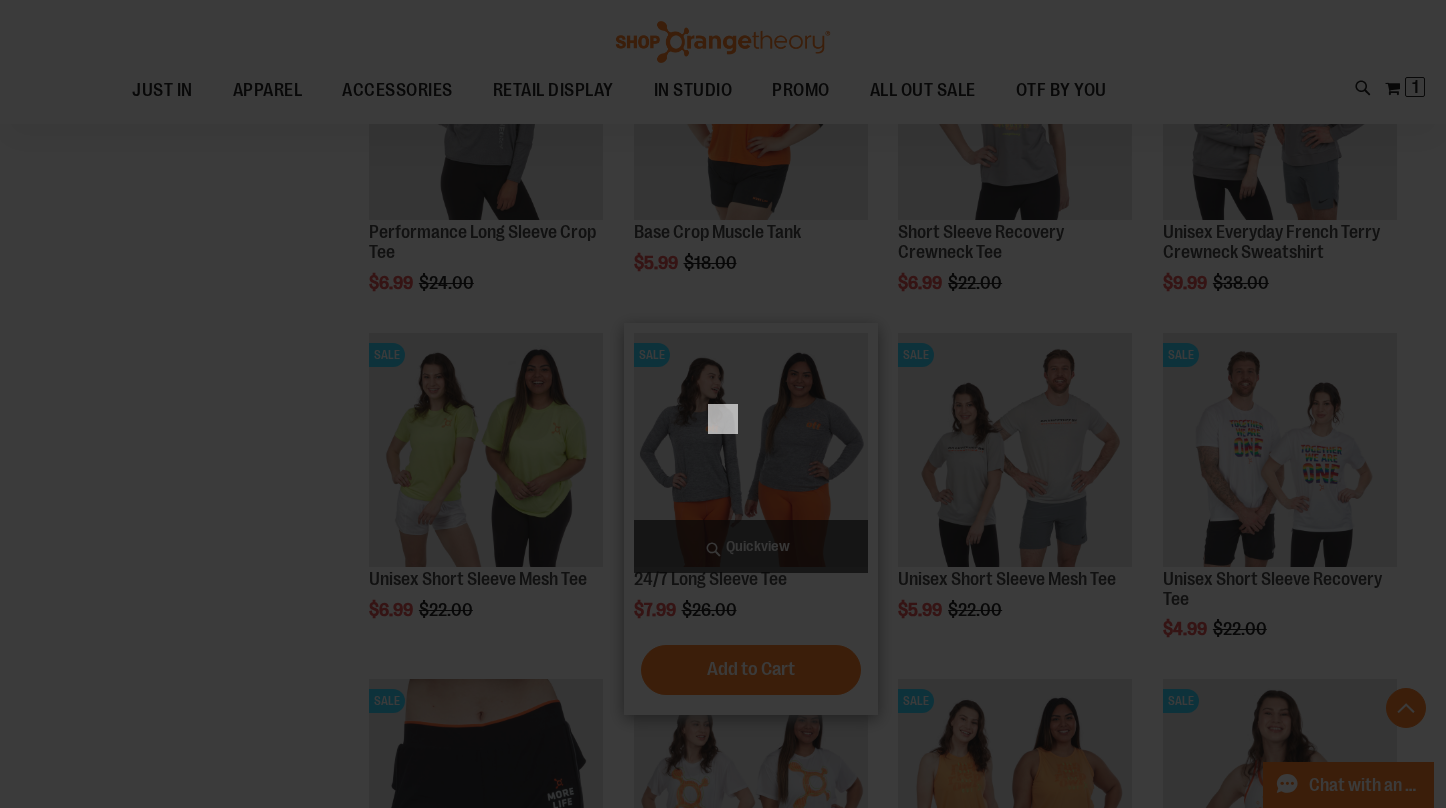 scroll, scrollTop: 0, scrollLeft: 0, axis: both 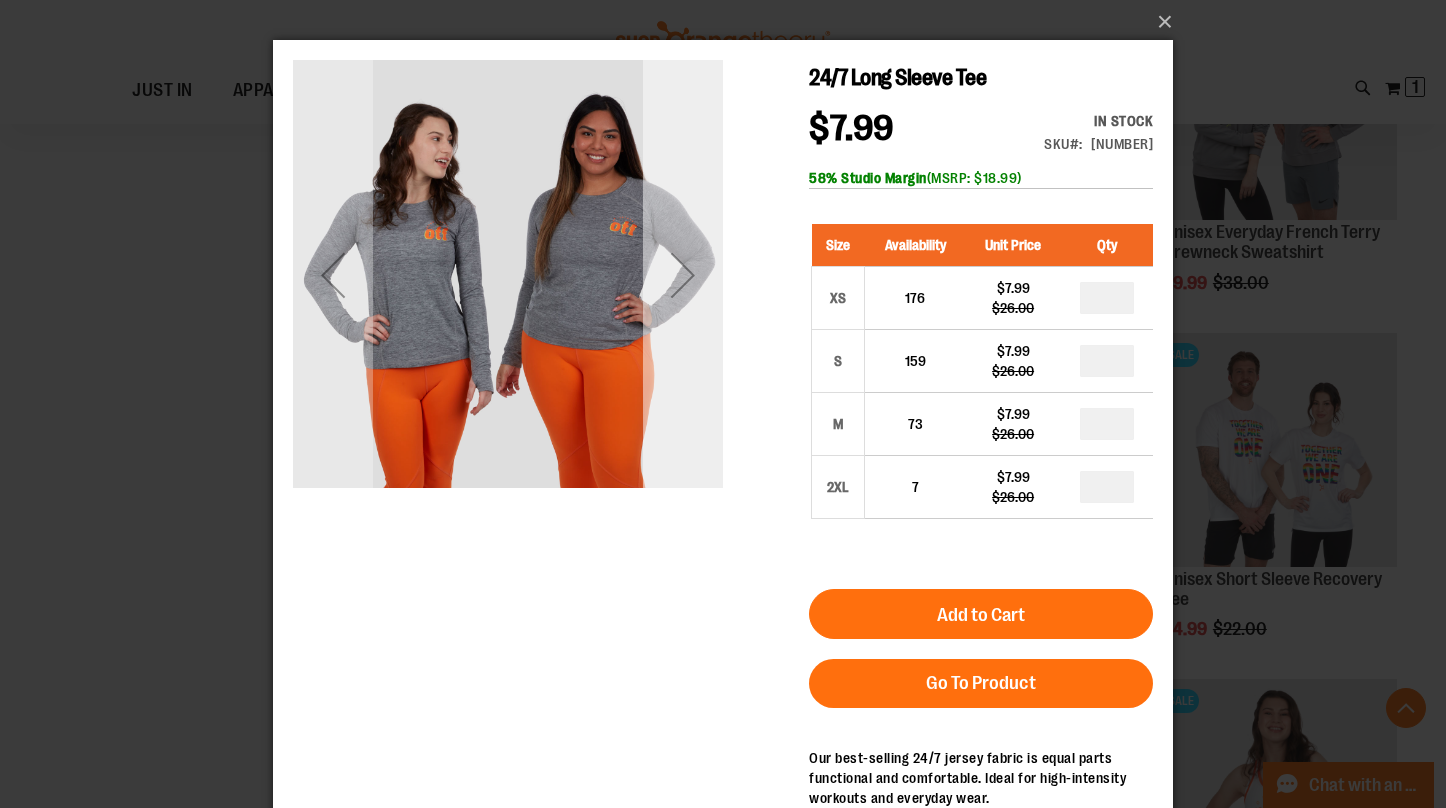 click at bounding box center (683, 275) 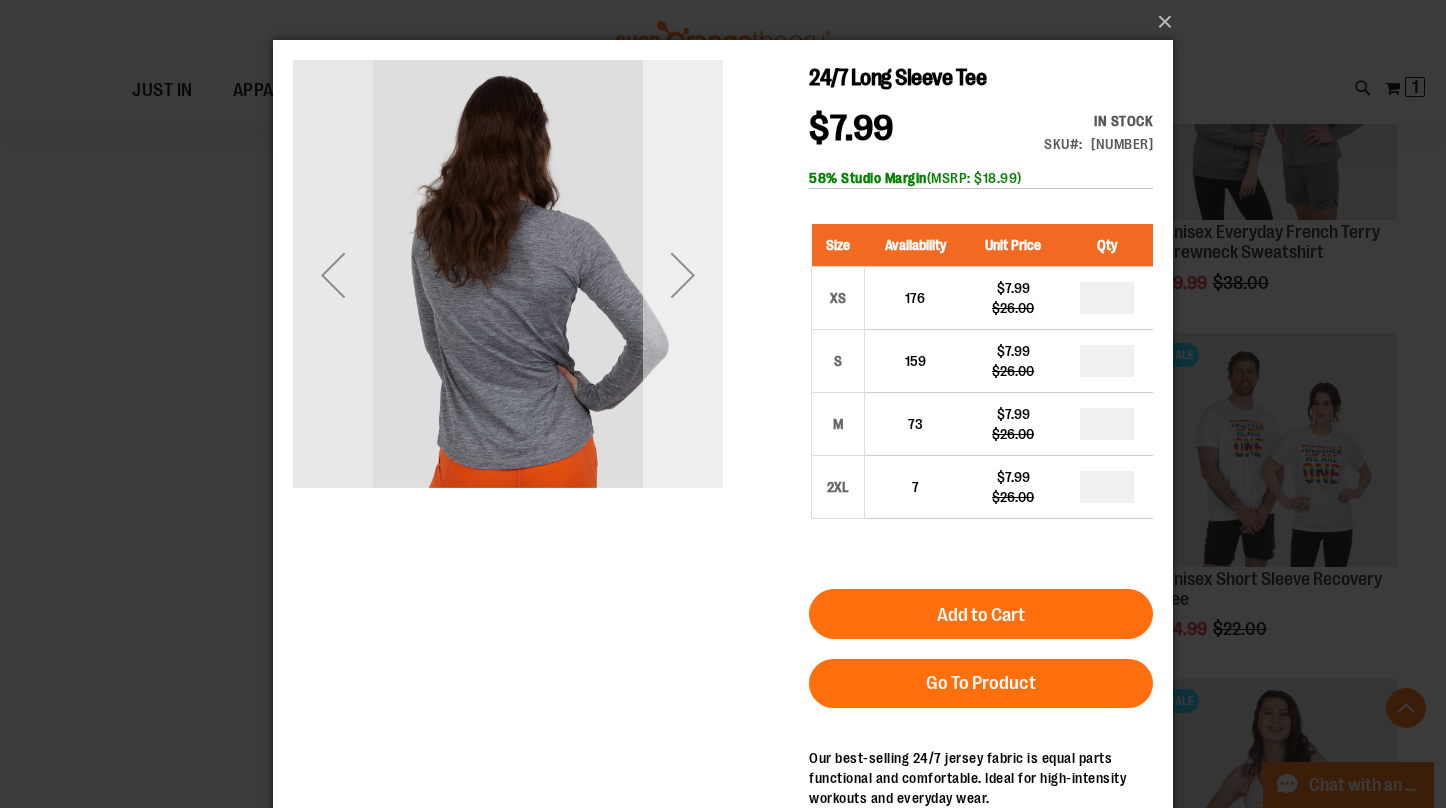 click at bounding box center [683, 275] 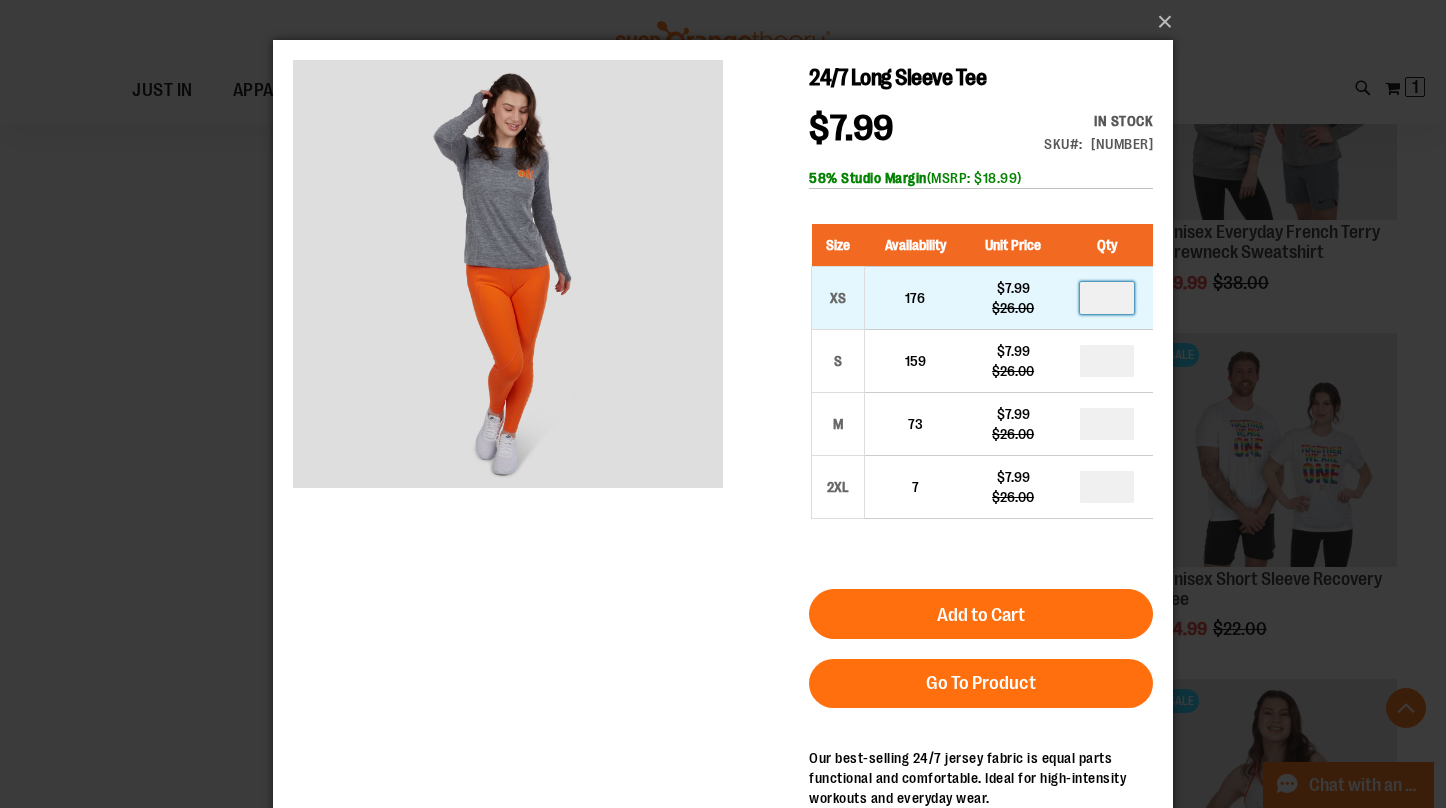 click at bounding box center [1107, 298] 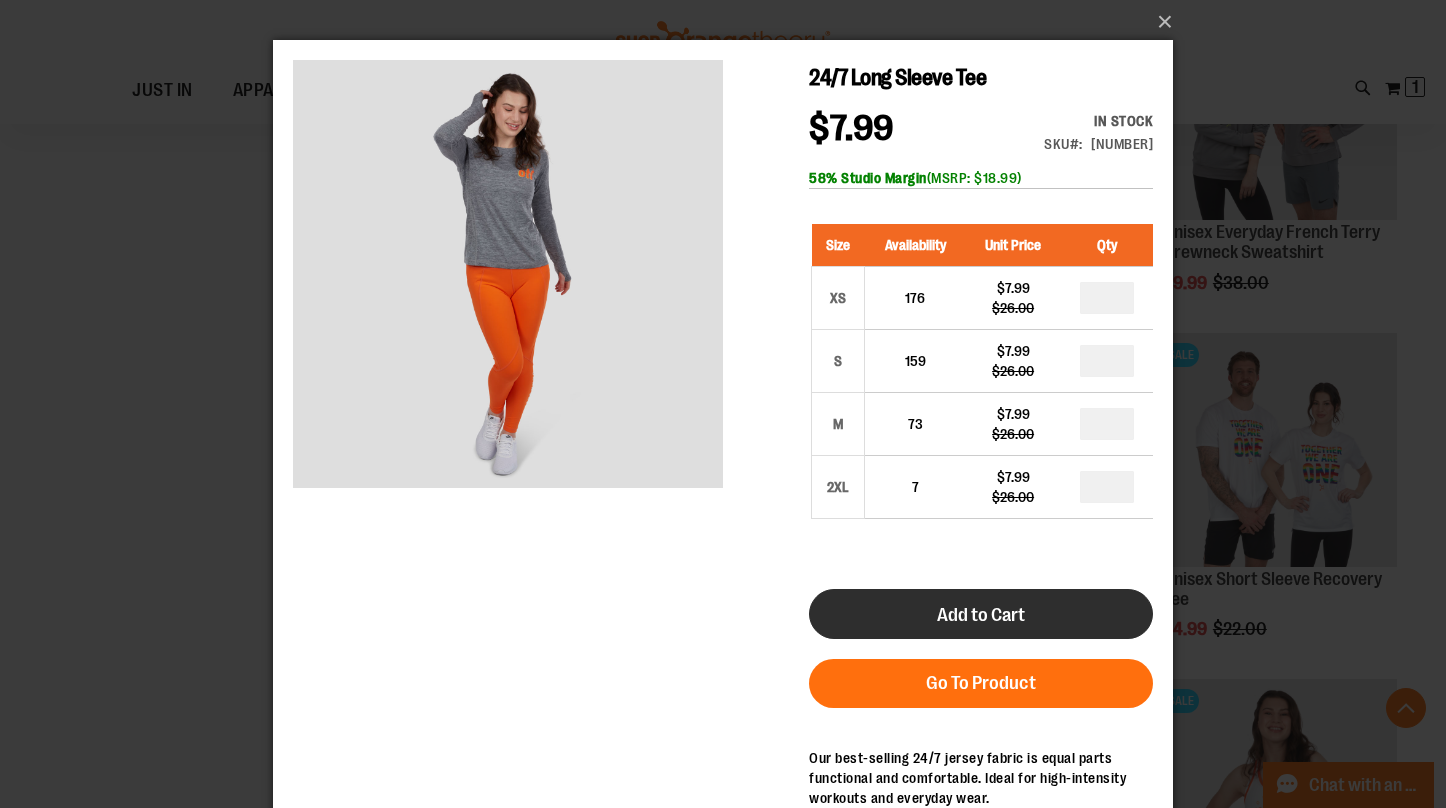 click on "Add to Cart" at bounding box center [981, 615] 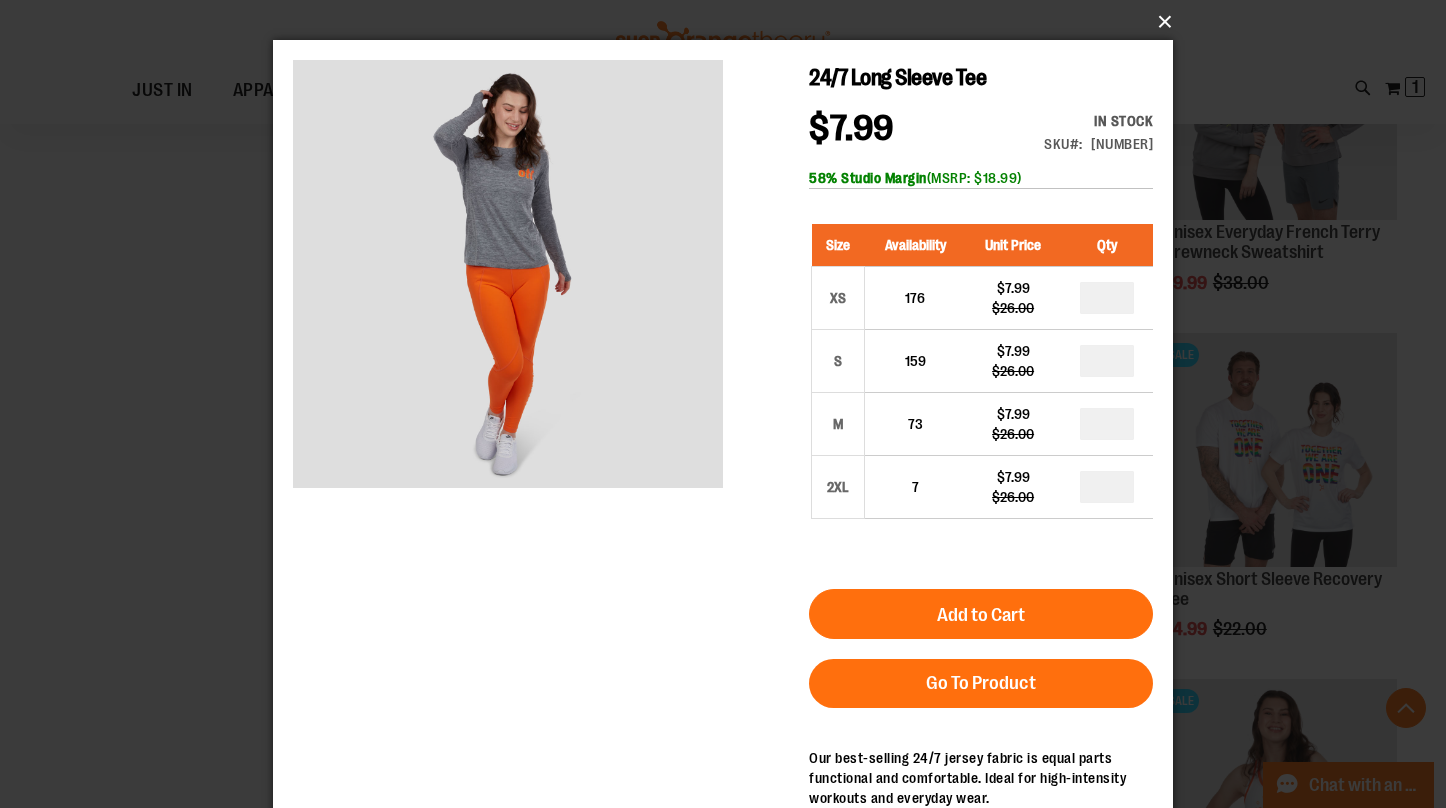 click on "×" at bounding box center [729, 22] 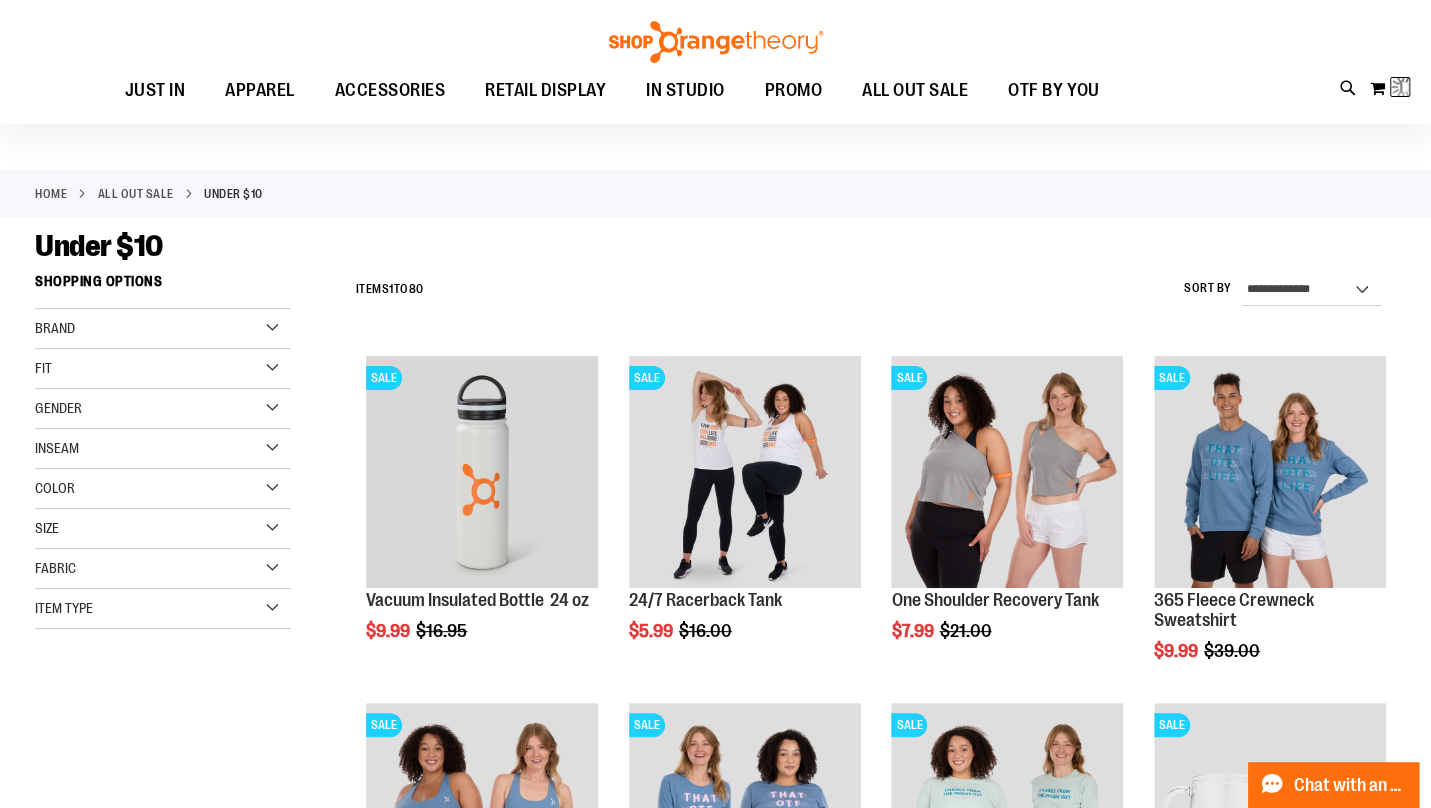 scroll, scrollTop: 0, scrollLeft: 0, axis: both 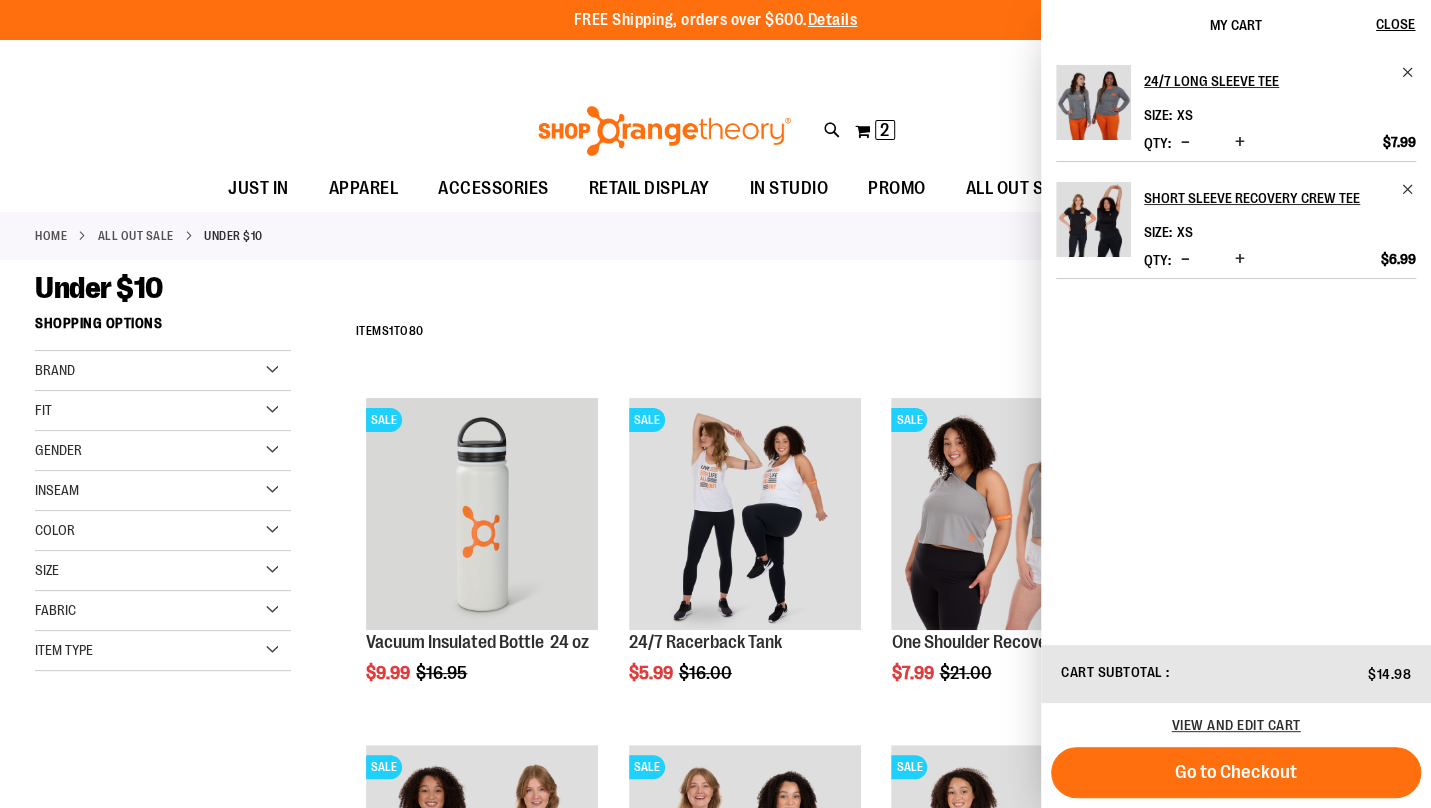 click on "**********" at bounding box center (871, 332) 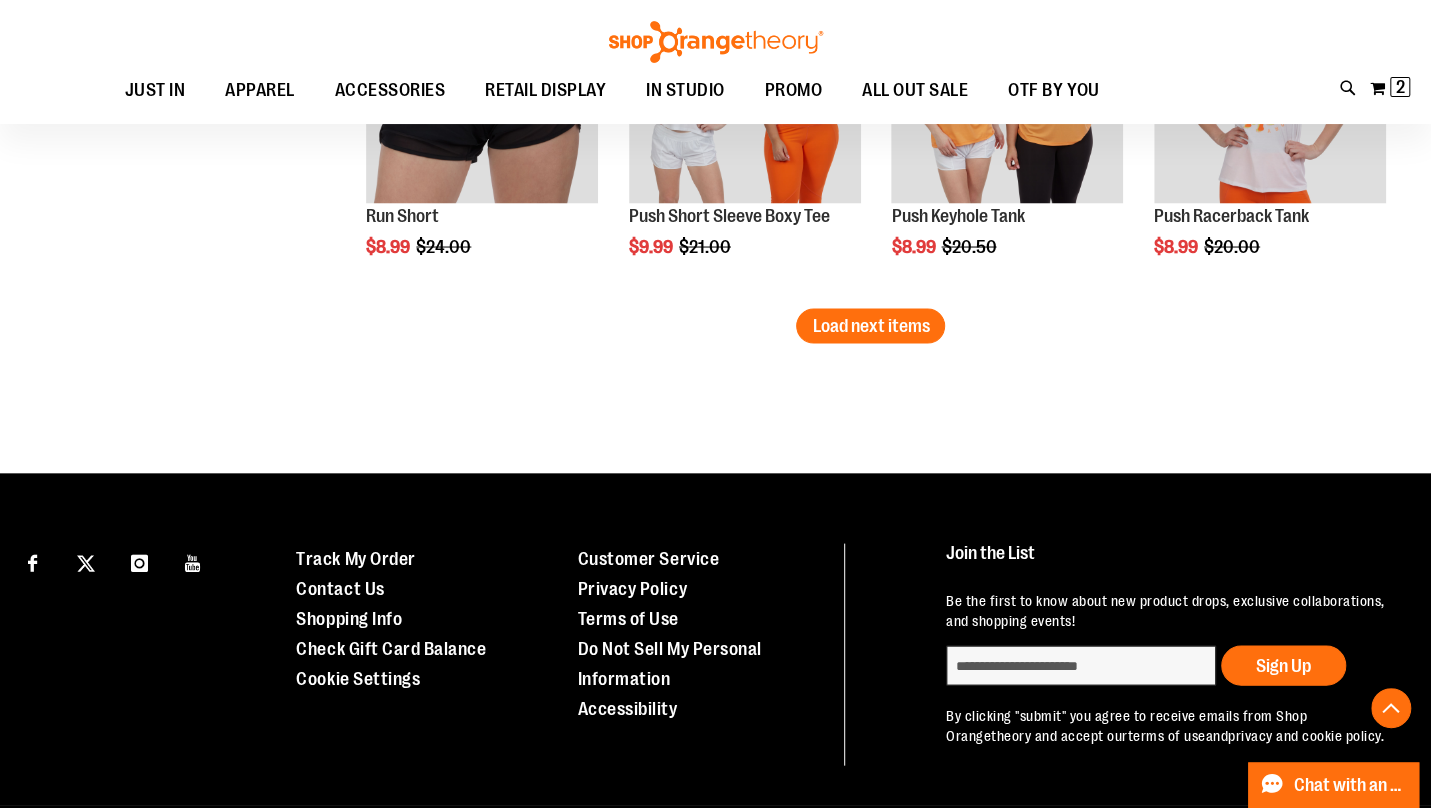 scroll, scrollTop: 6371, scrollLeft: 0, axis: vertical 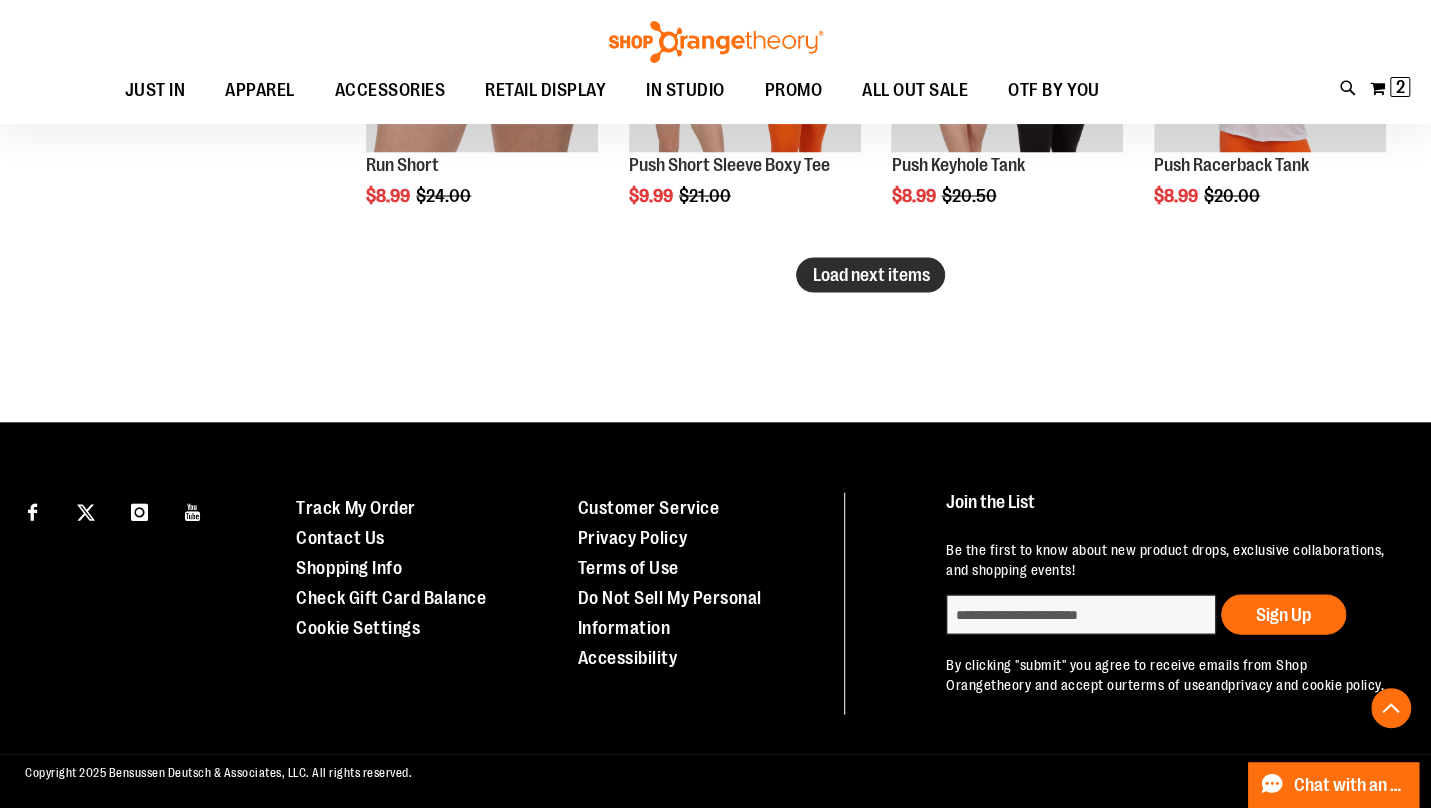 click on "Load next items" at bounding box center (870, 274) 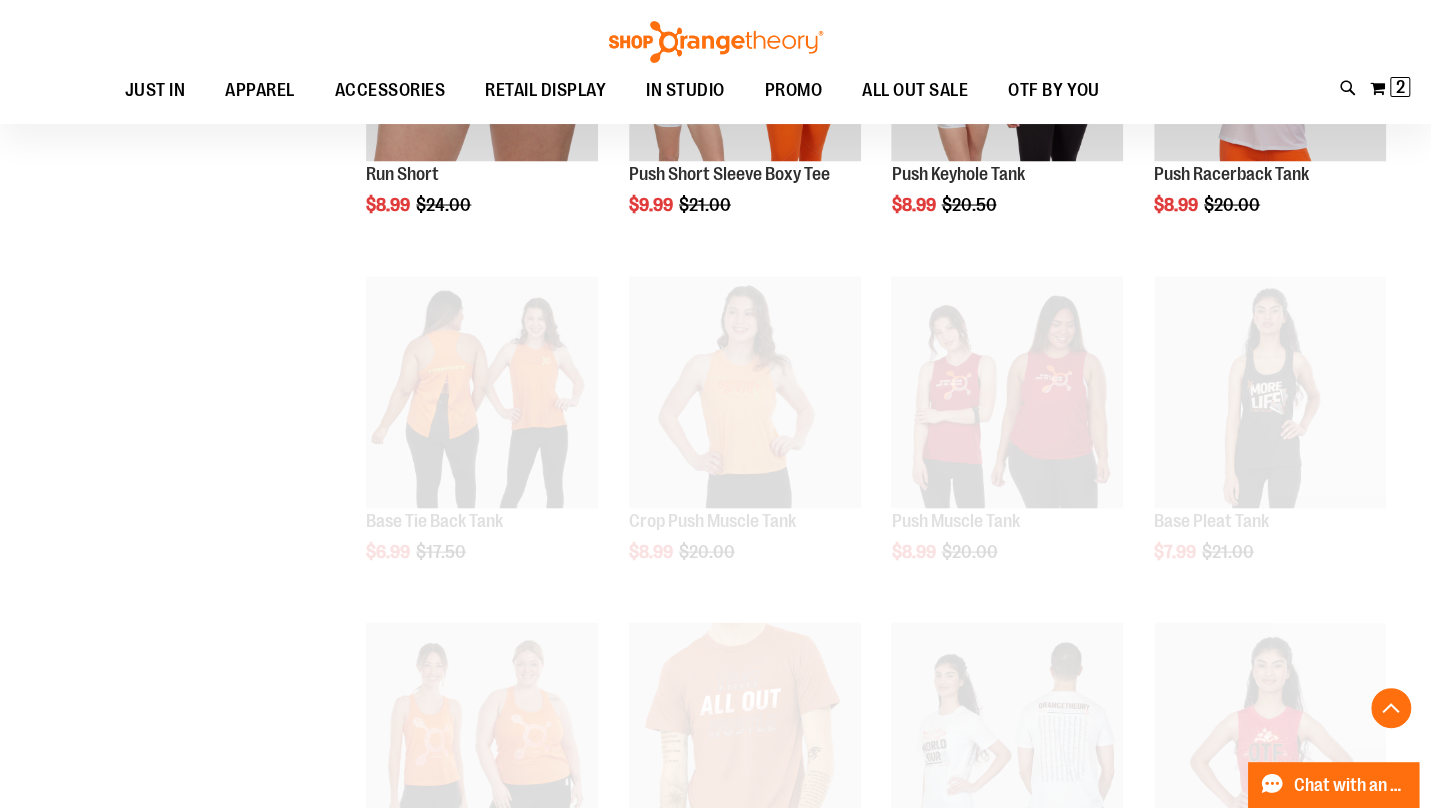 scroll, scrollTop: 6371, scrollLeft: 0, axis: vertical 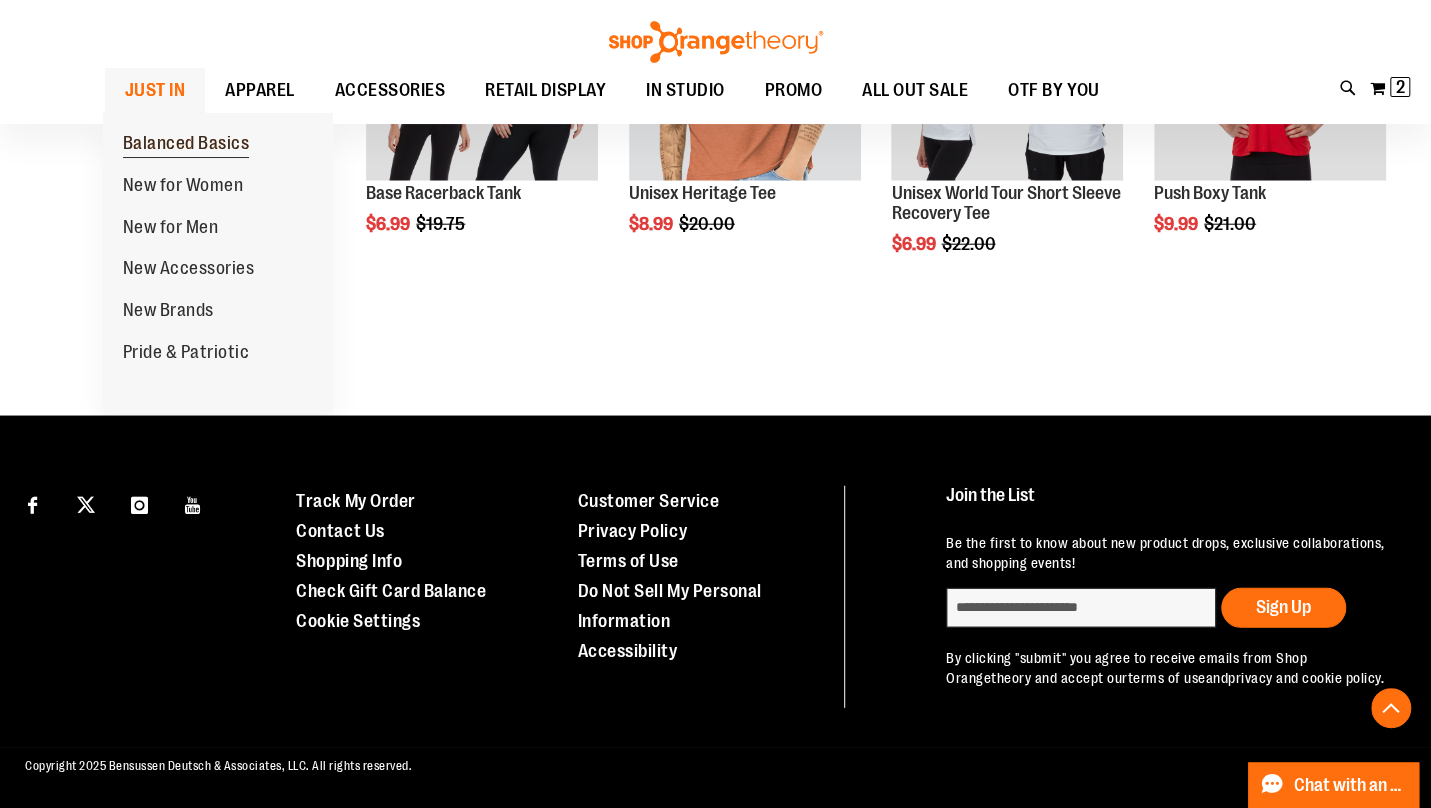 click on "Balanced Basics" at bounding box center (186, 145) 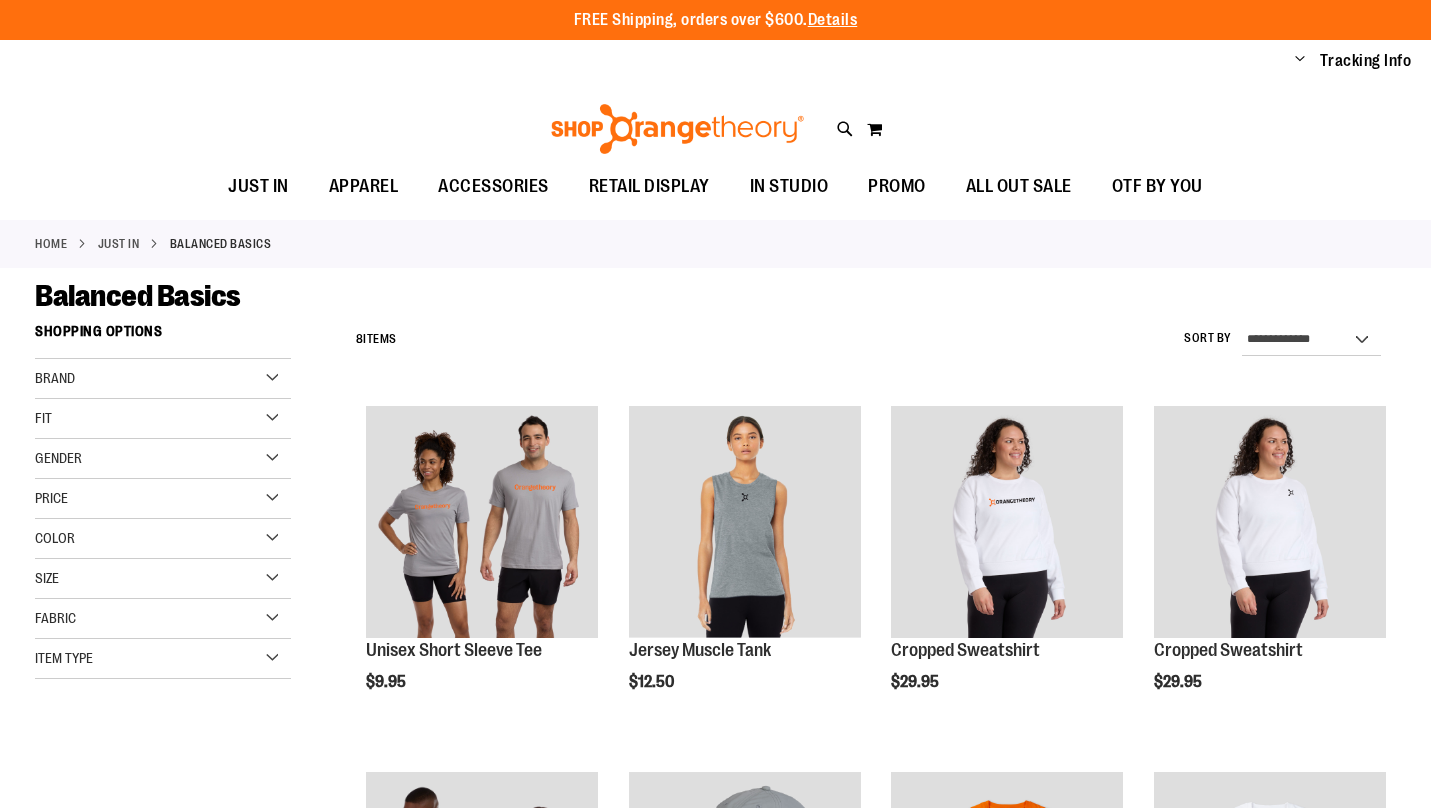 scroll, scrollTop: 0, scrollLeft: 0, axis: both 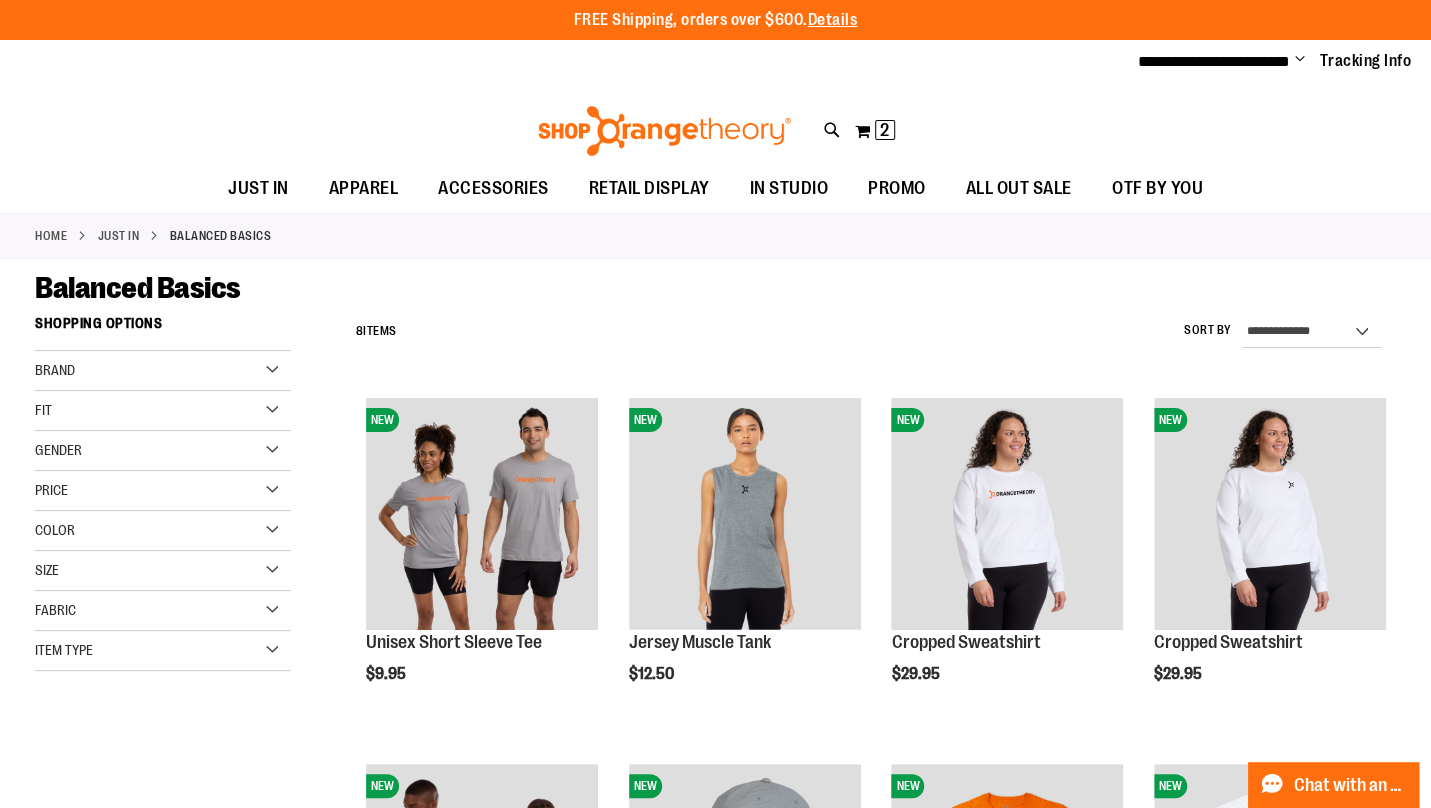 type on "**********" 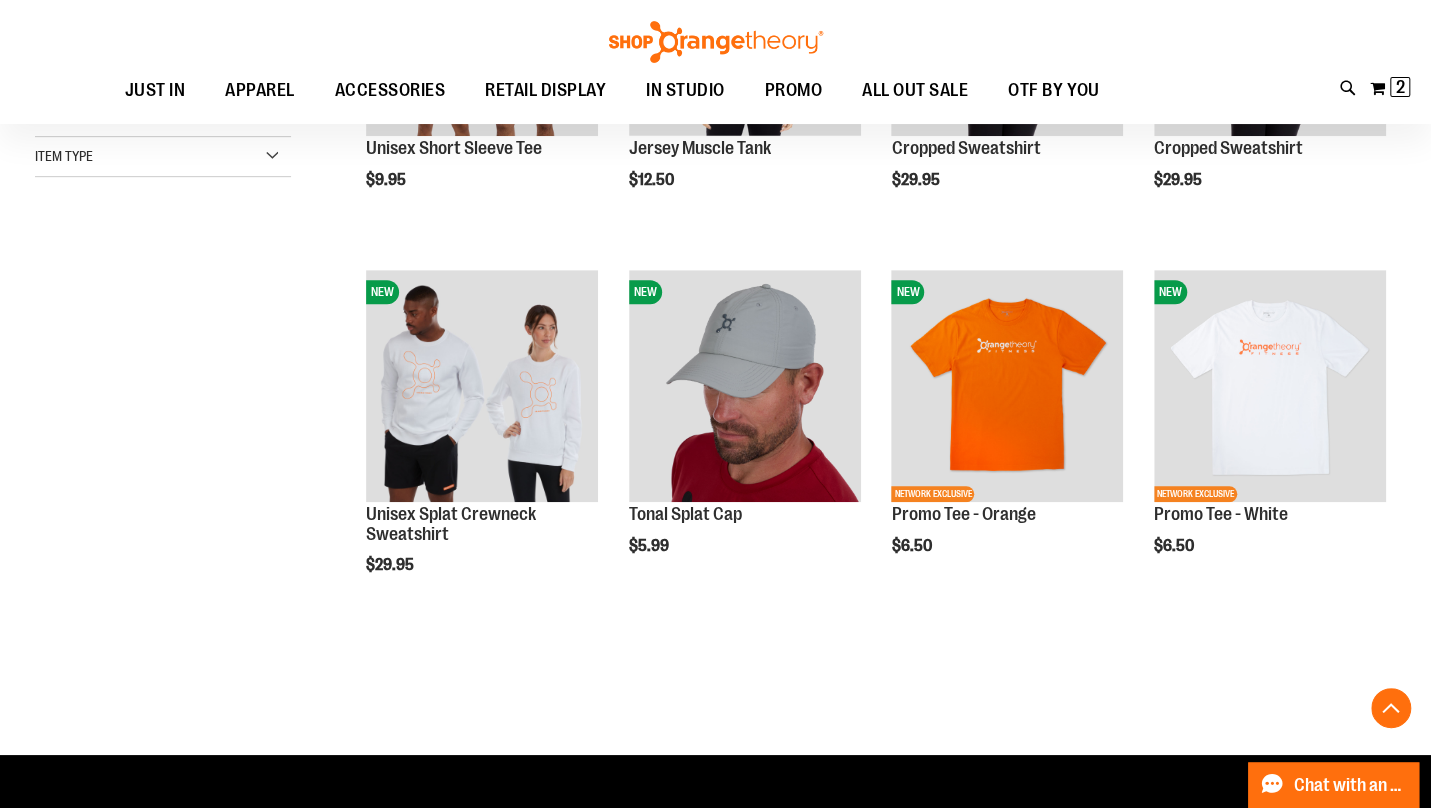 scroll, scrollTop: 504, scrollLeft: 0, axis: vertical 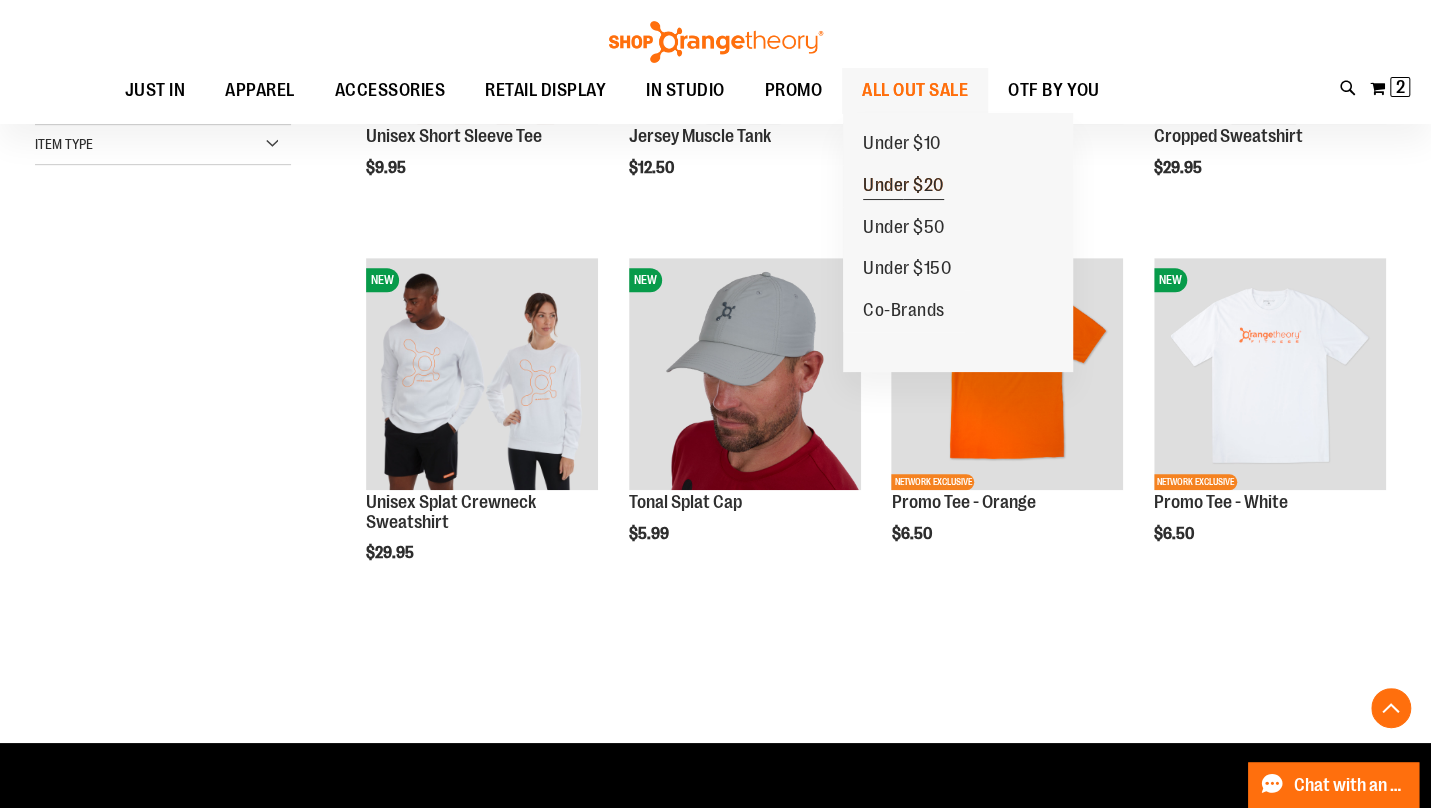 click on "Under $20" at bounding box center (903, 187) 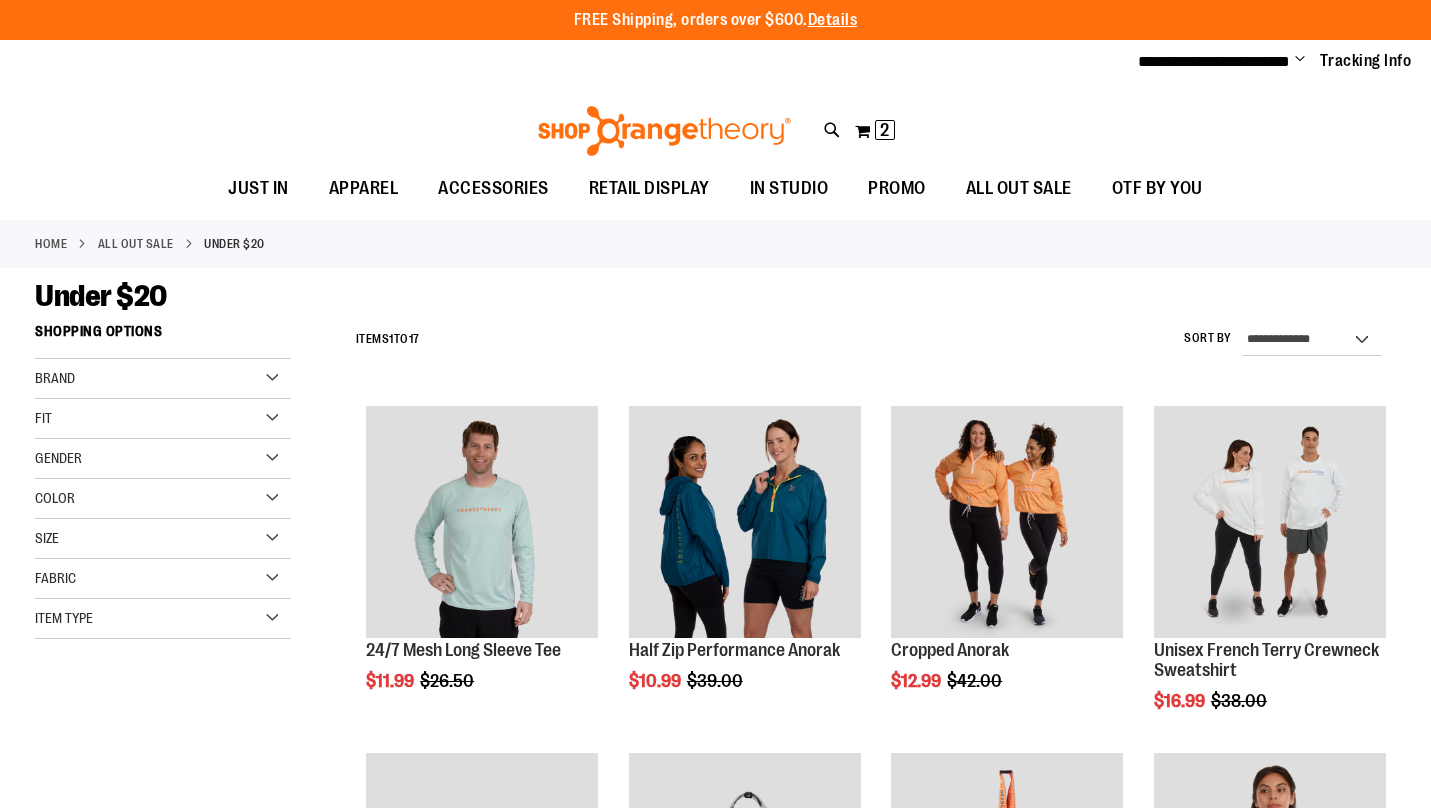scroll, scrollTop: 0, scrollLeft: 0, axis: both 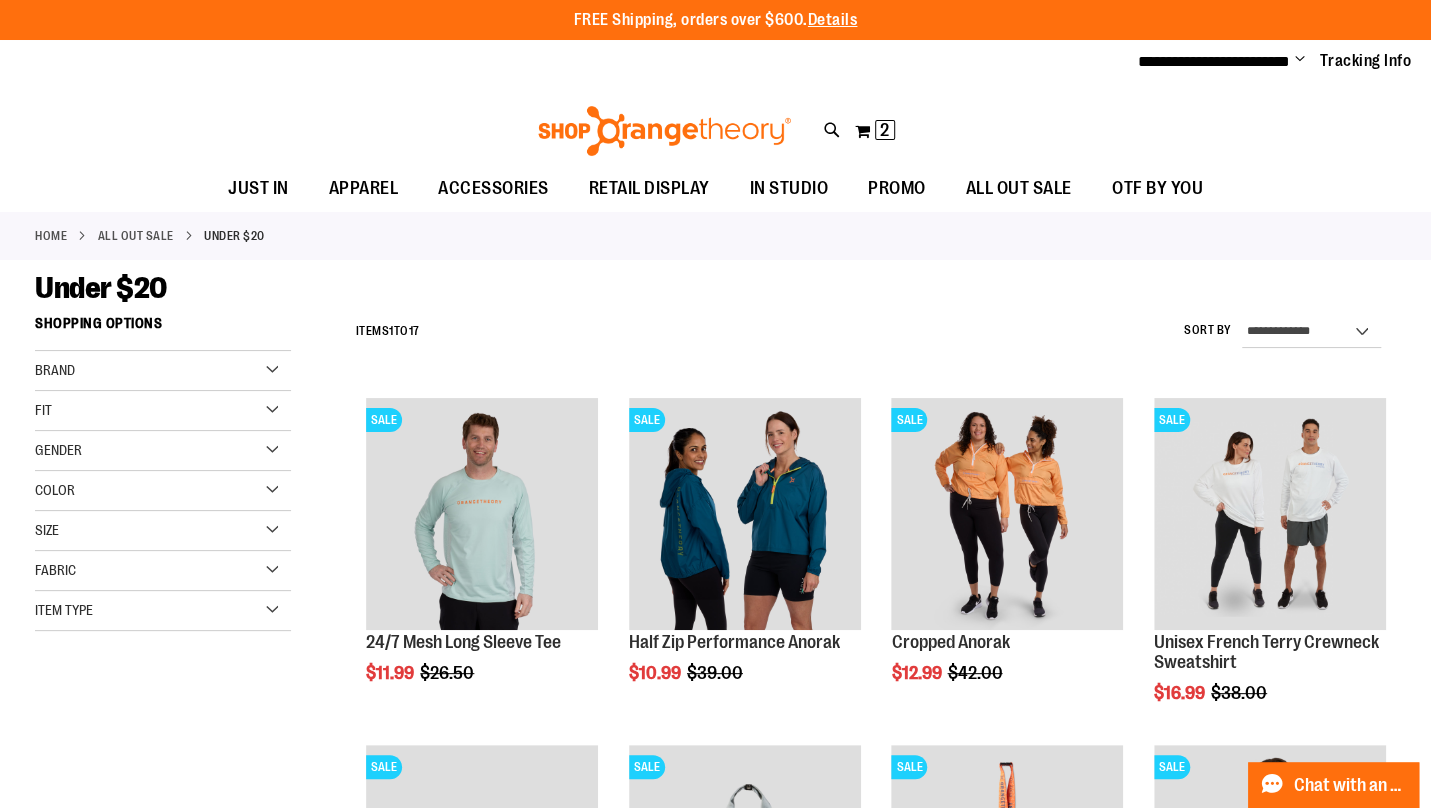 type on "**********" 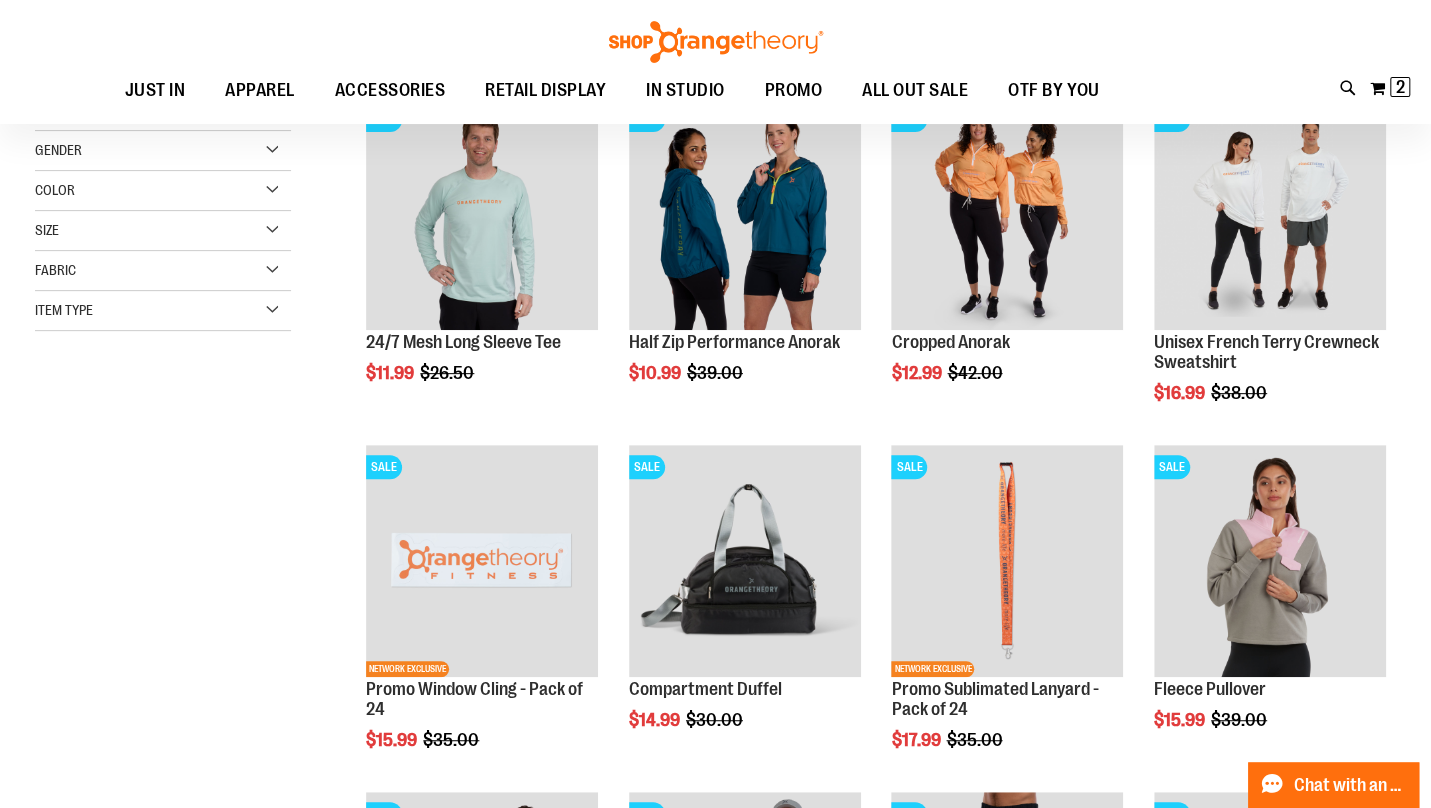 scroll, scrollTop: 308, scrollLeft: 0, axis: vertical 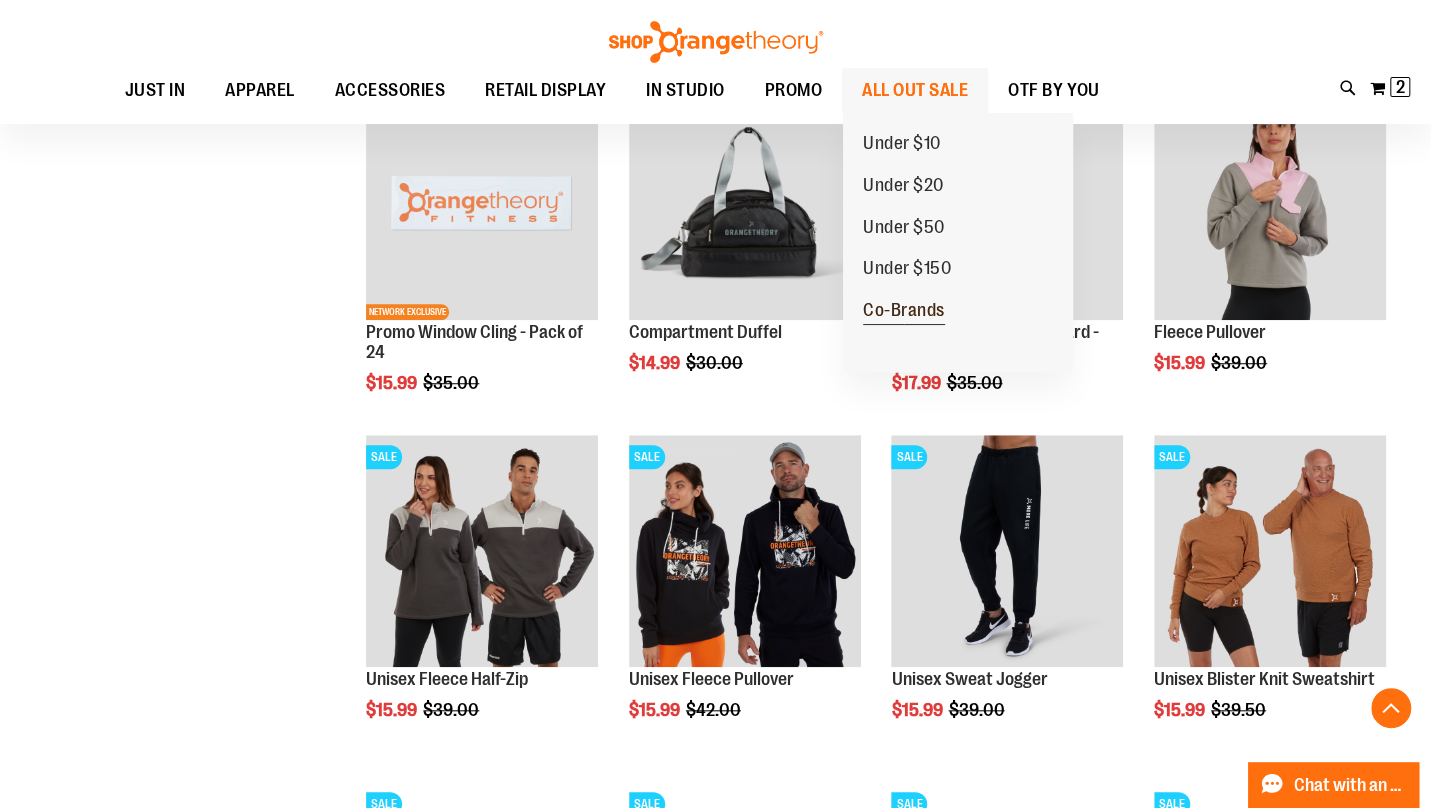 click on "Co-Brands" at bounding box center [904, 312] 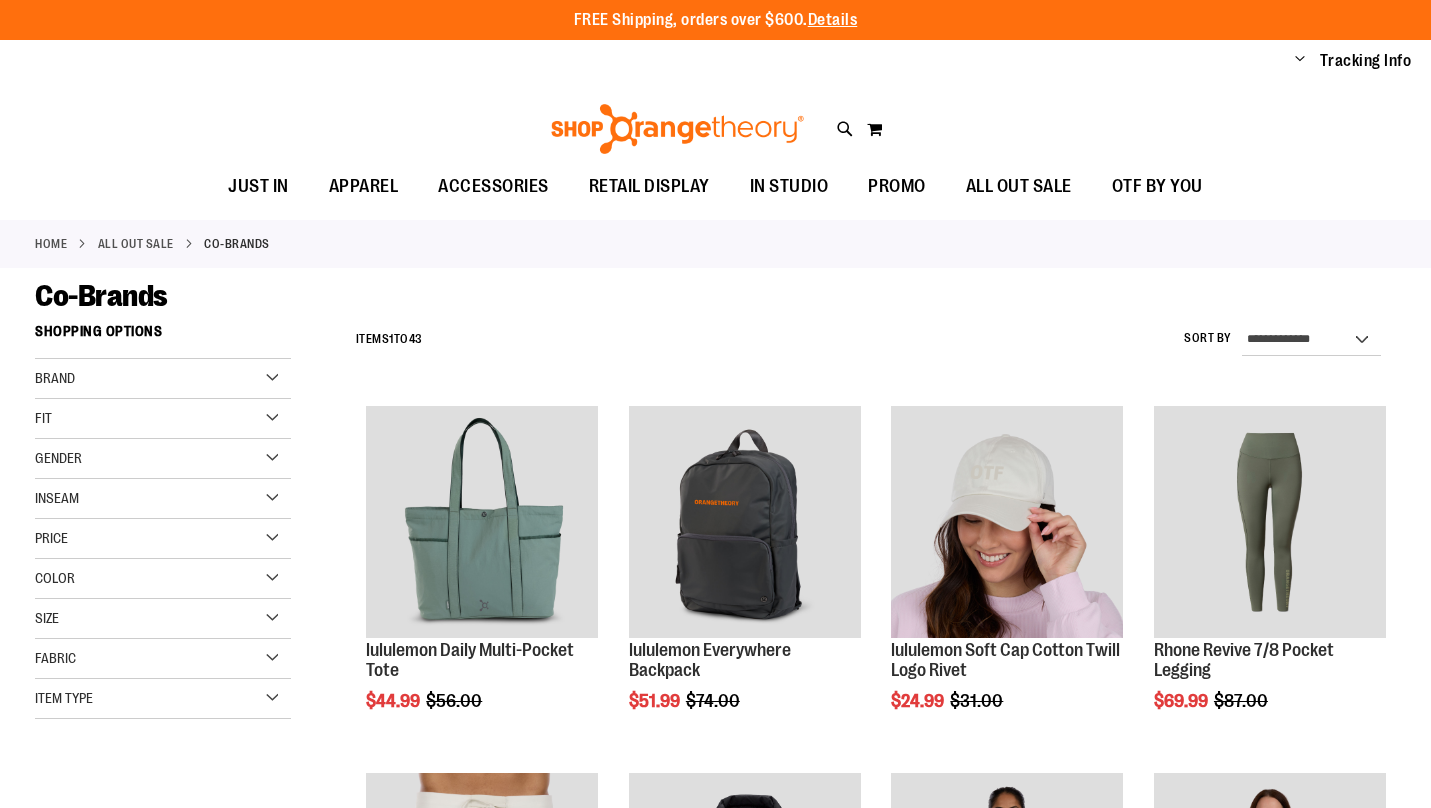 scroll, scrollTop: 0, scrollLeft: 0, axis: both 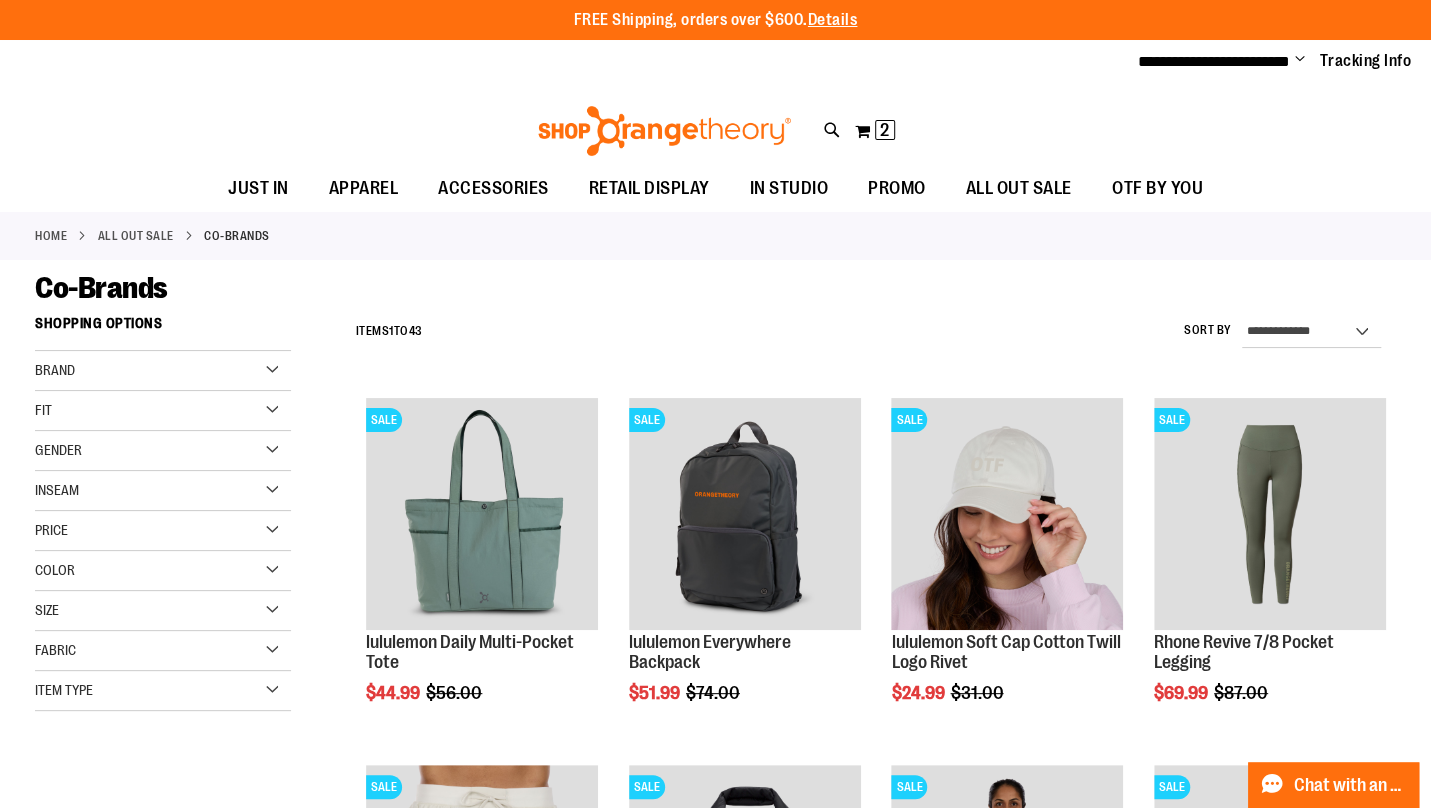 type on "**********" 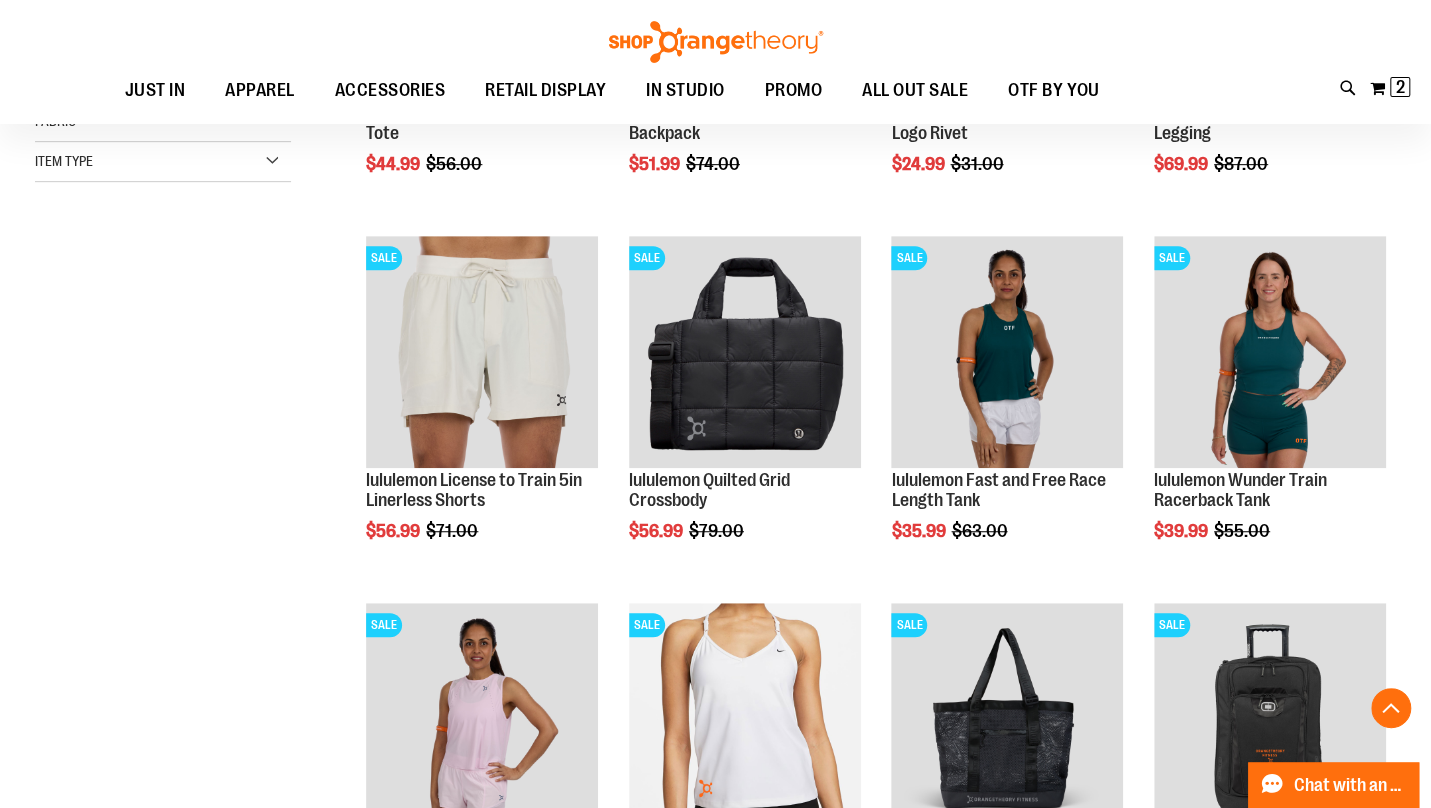 scroll, scrollTop: 529, scrollLeft: 0, axis: vertical 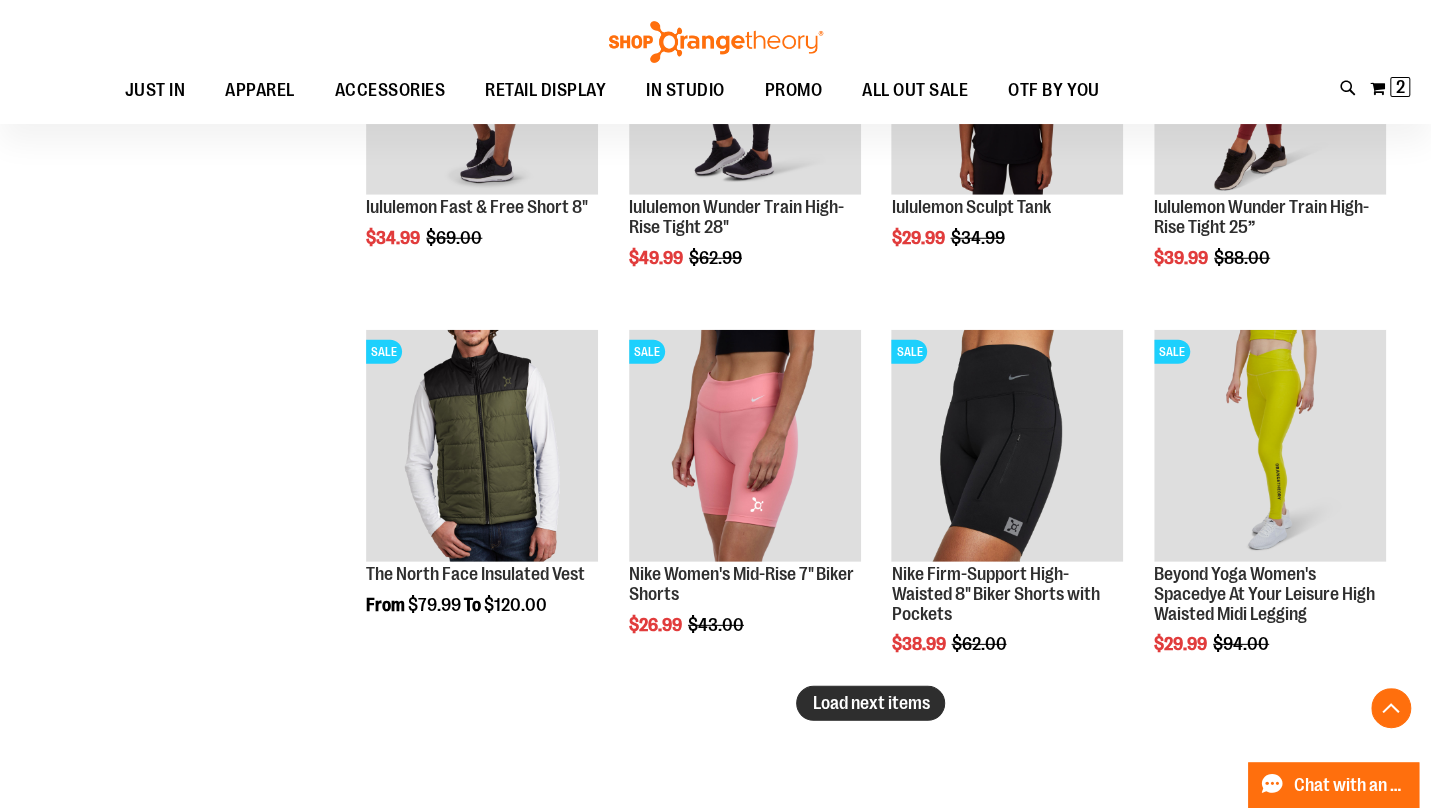 click on "Load next items" at bounding box center [870, 703] 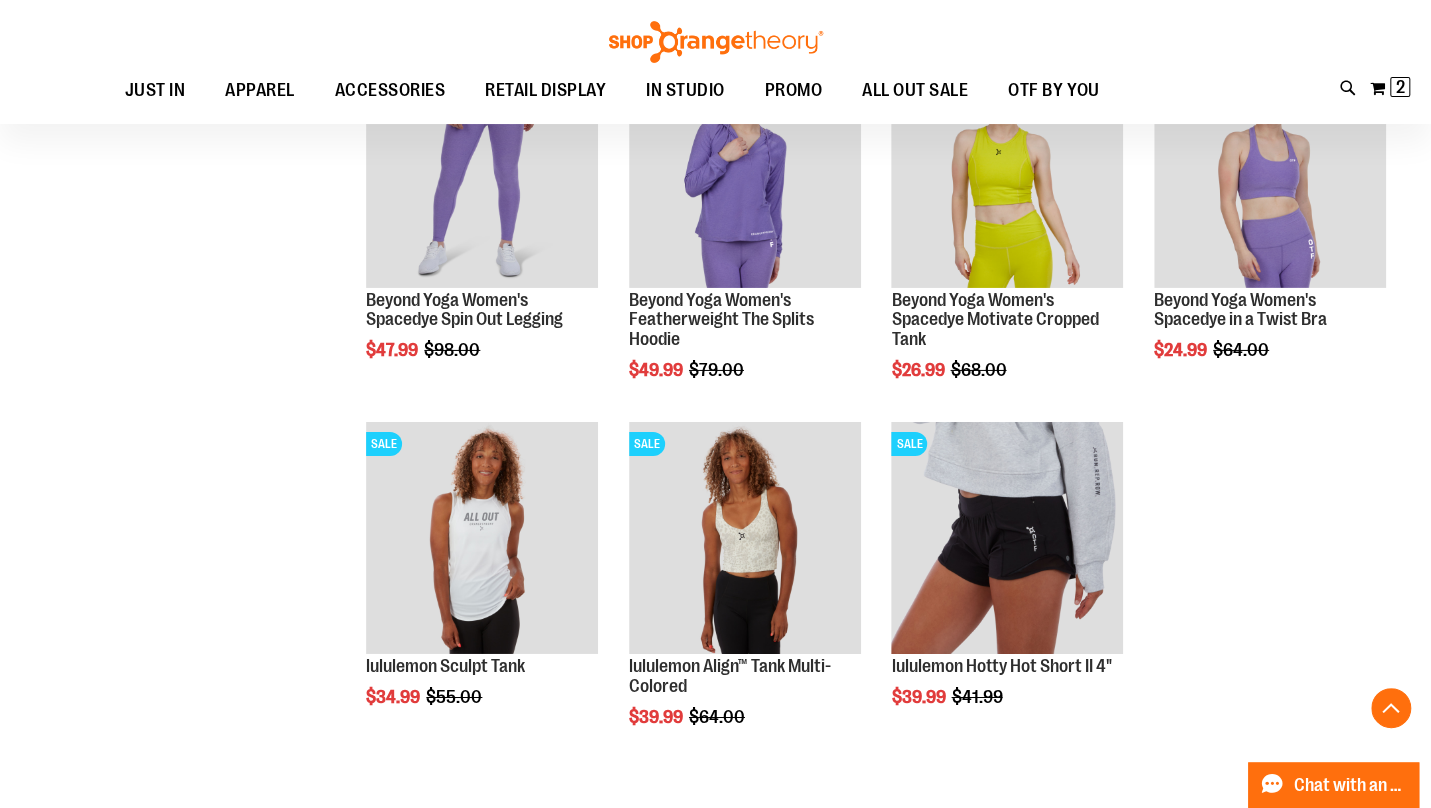 scroll, scrollTop: 3709, scrollLeft: 0, axis: vertical 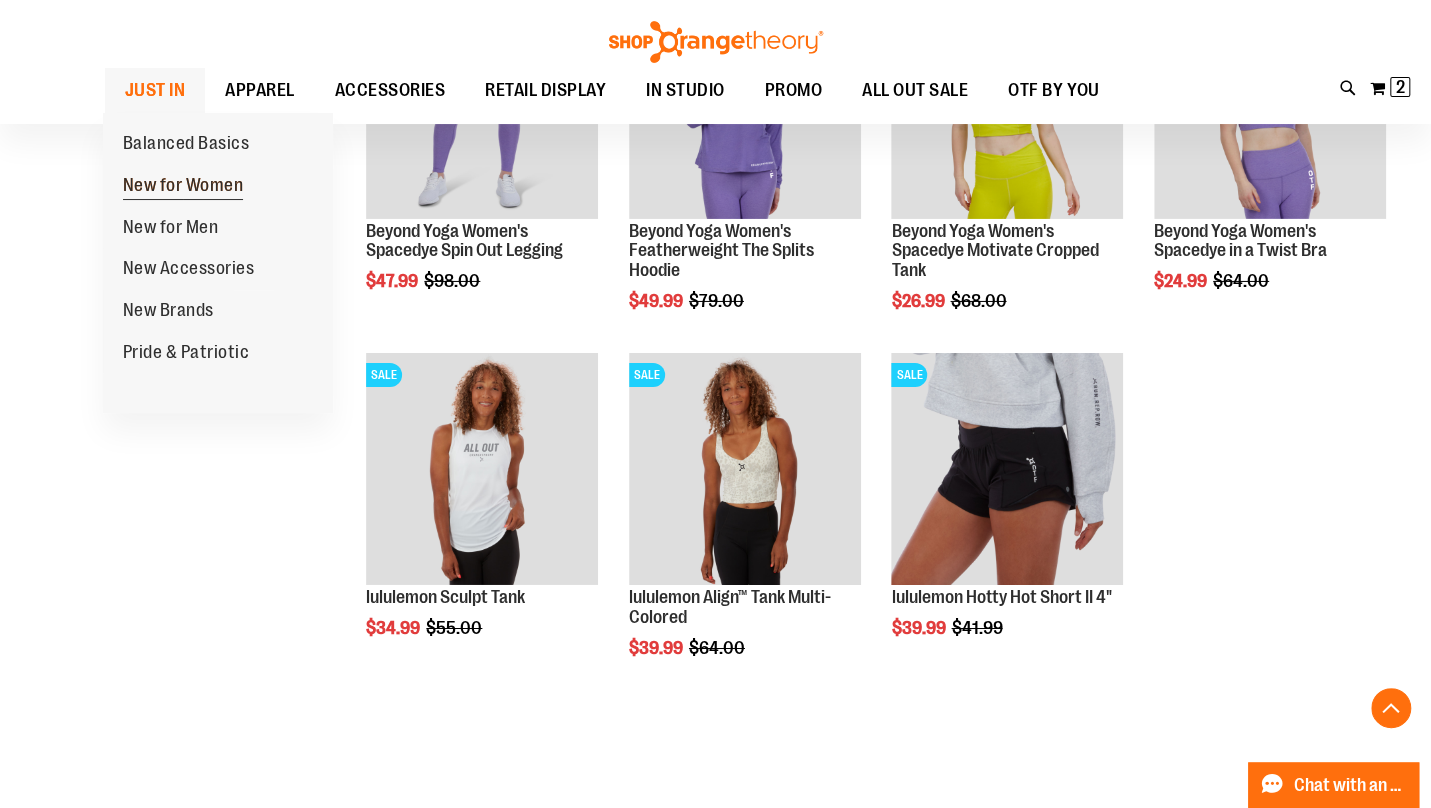 click on "New for Women" at bounding box center [183, 187] 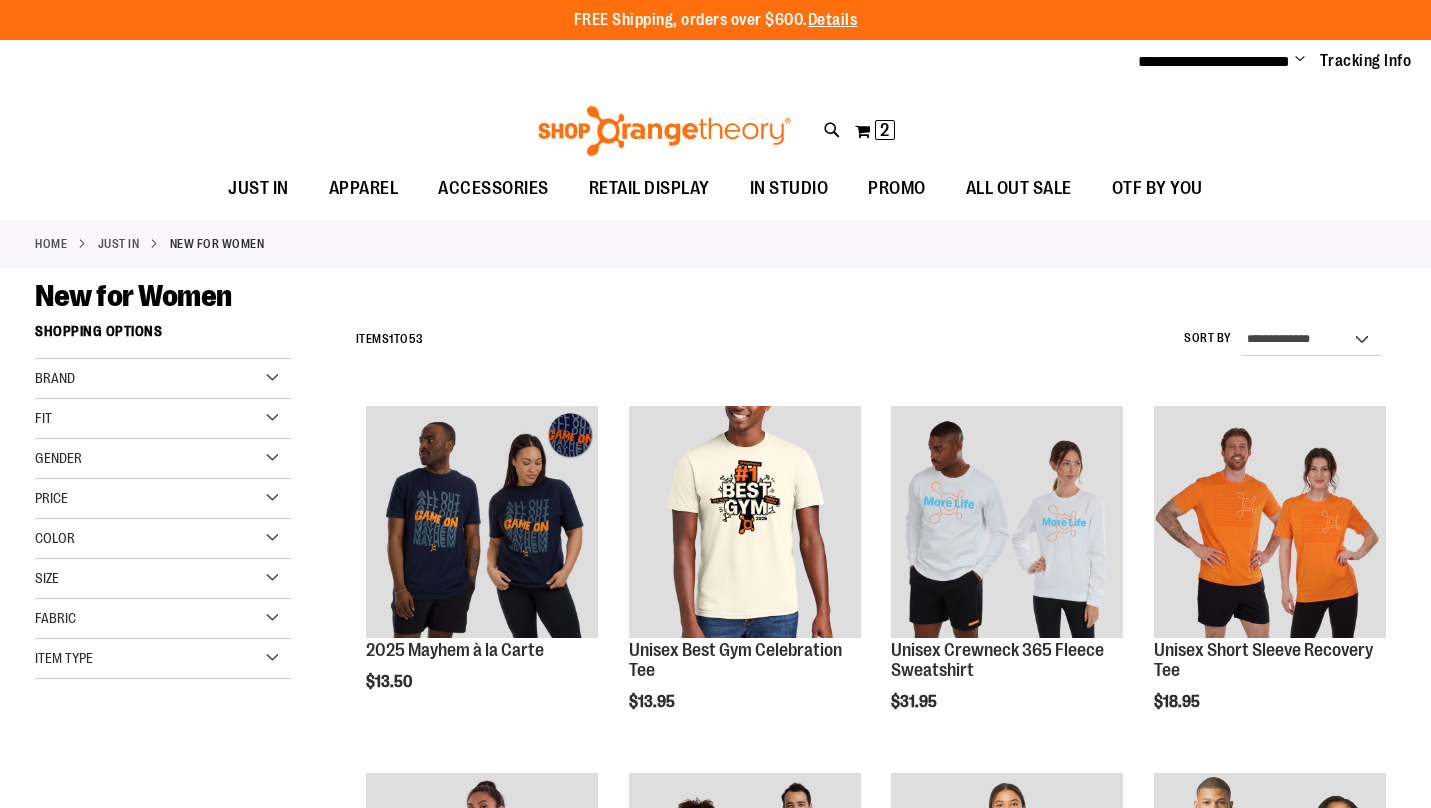 scroll, scrollTop: 0, scrollLeft: 0, axis: both 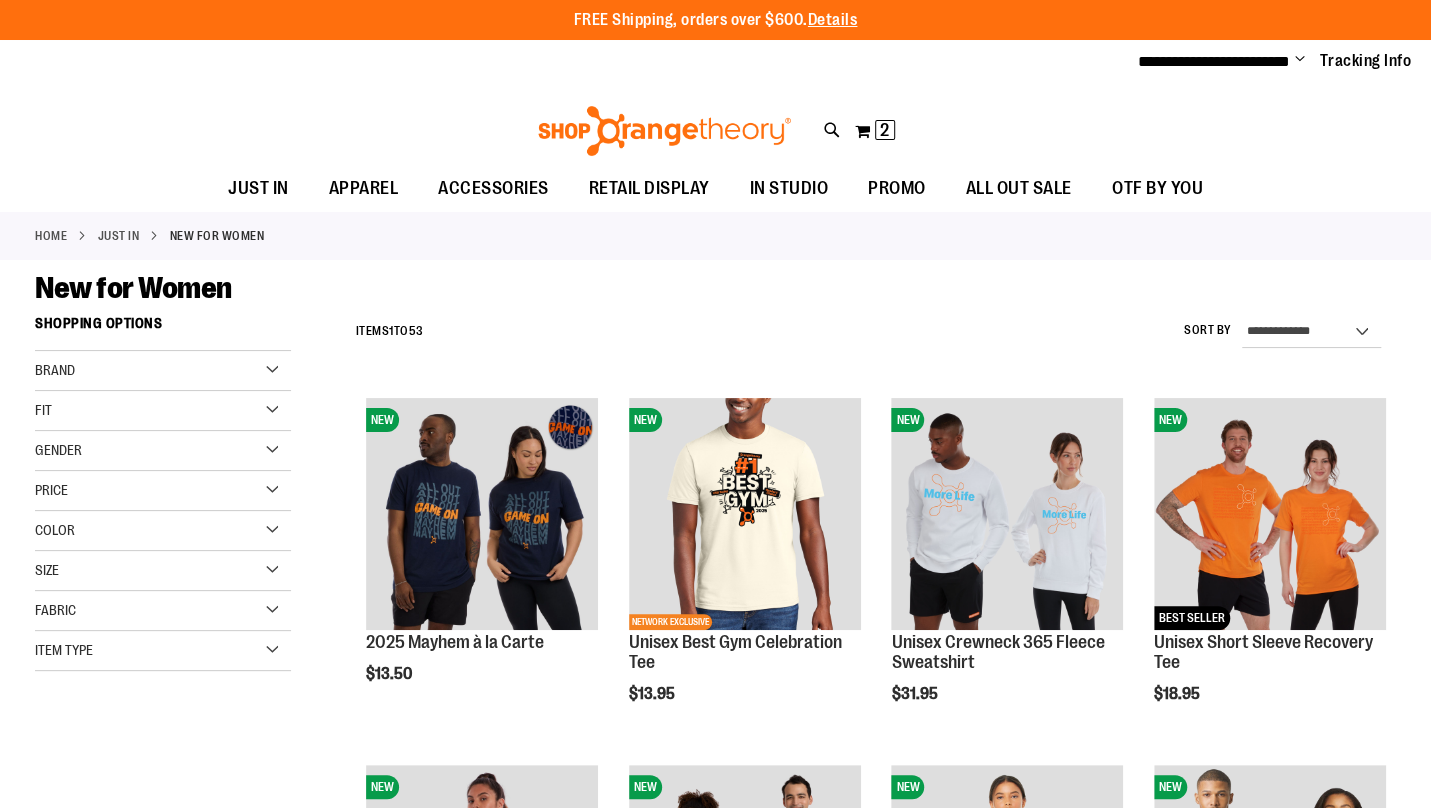 type on "**********" 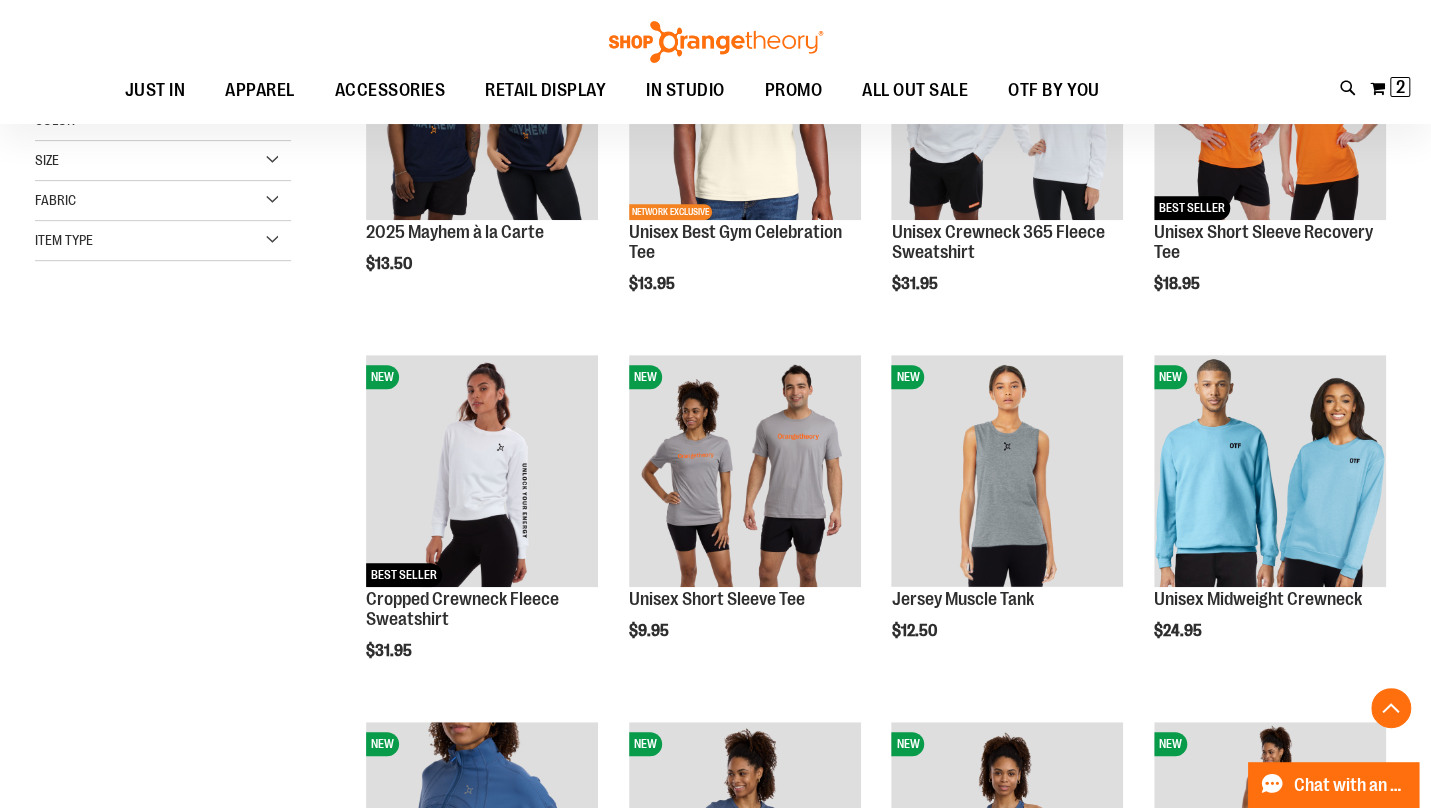 scroll, scrollTop: 455, scrollLeft: 0, axis: vertical 